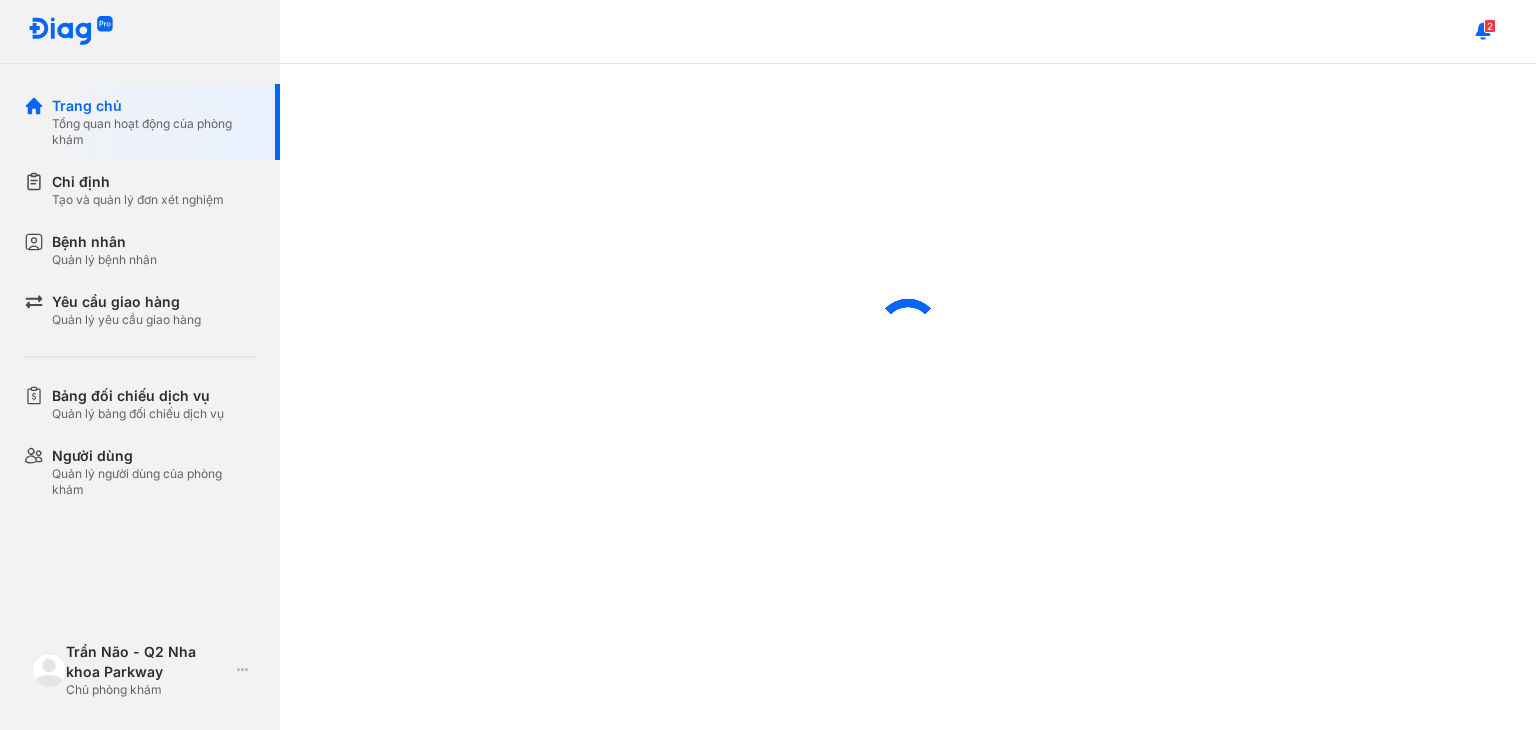 scroll, scrollTop: 0, scrollLeft: 0, axis: both 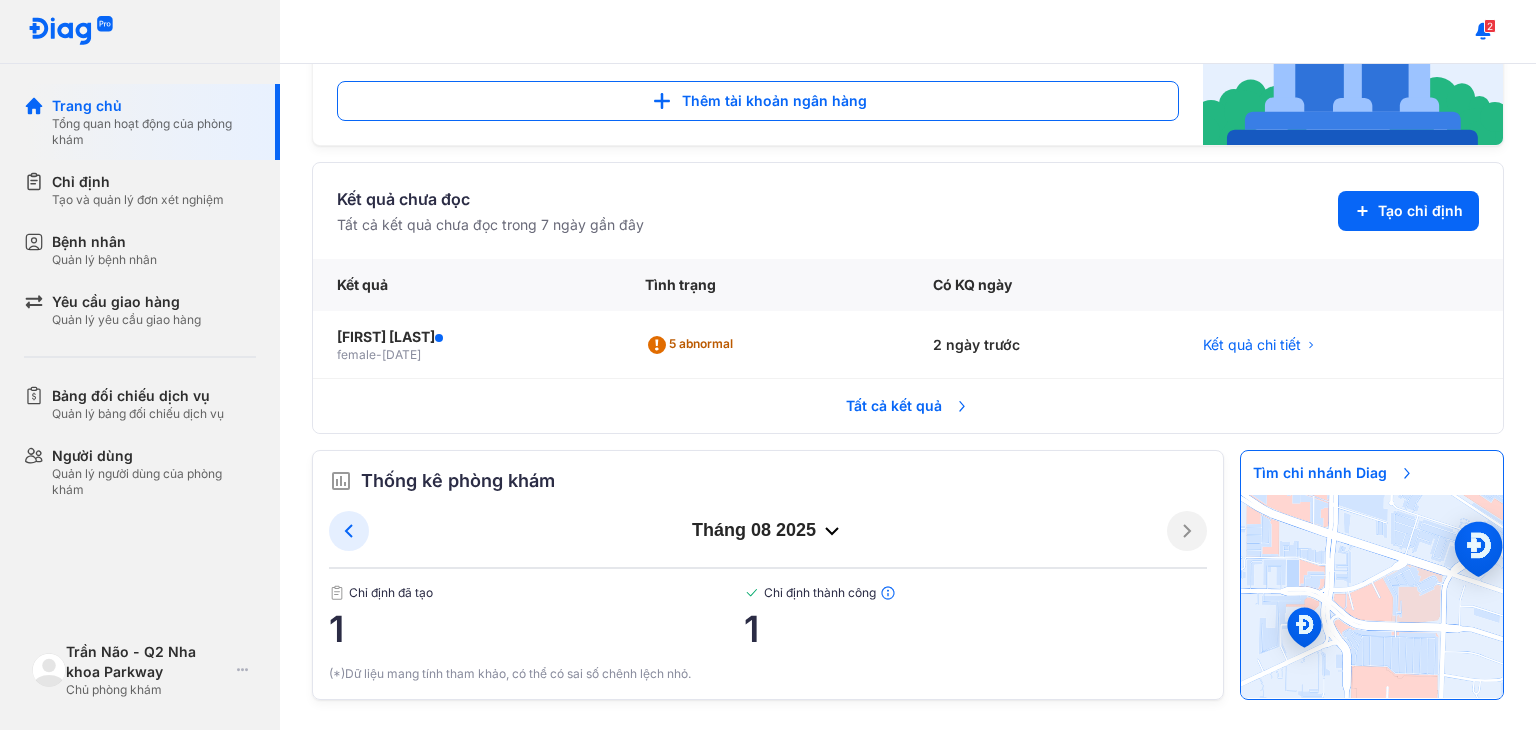 click on "Tất cả kết quả" at bounding box center [908, 406] 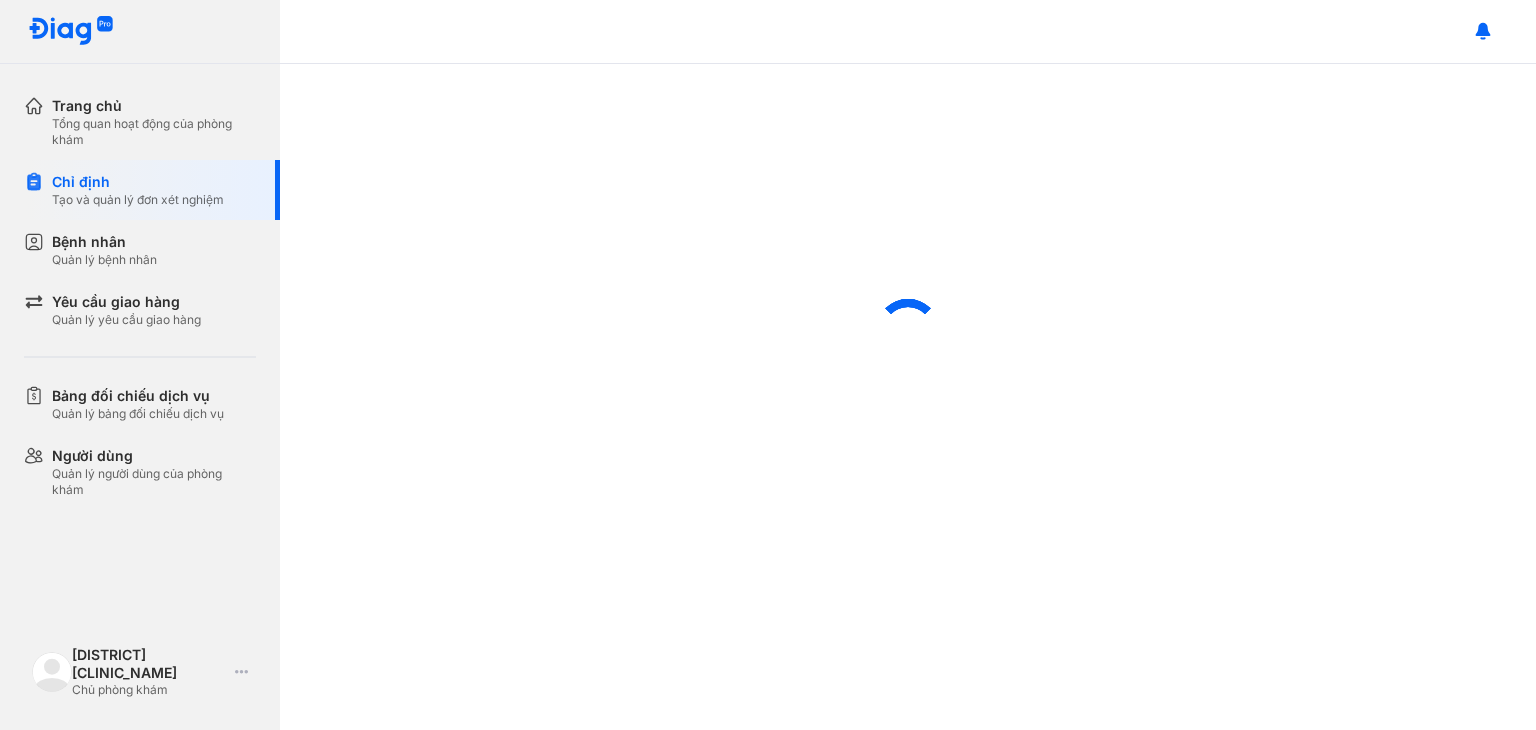 scroll, scrollTop: 0, scrollLeft: 0, axis: both 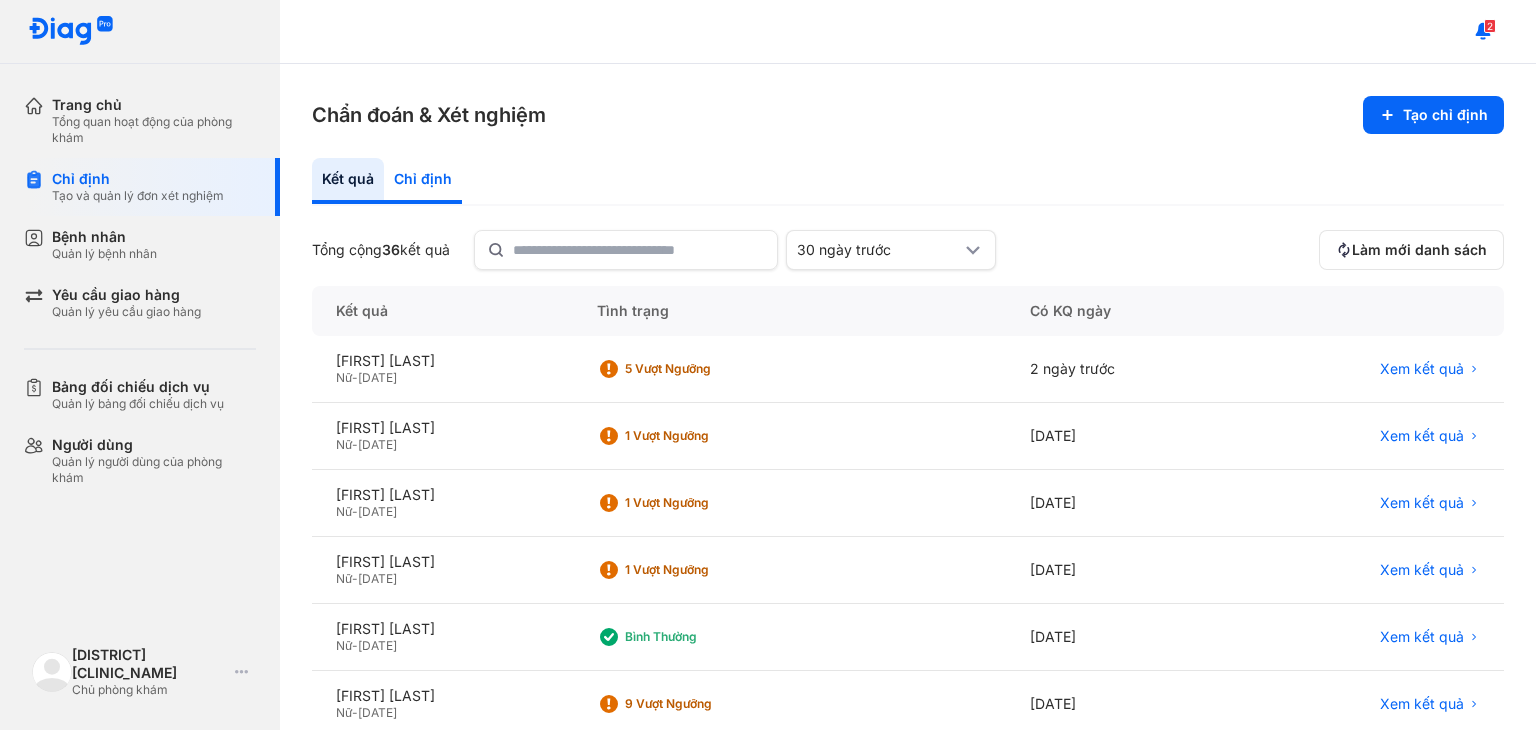 click on "Chỉ định" 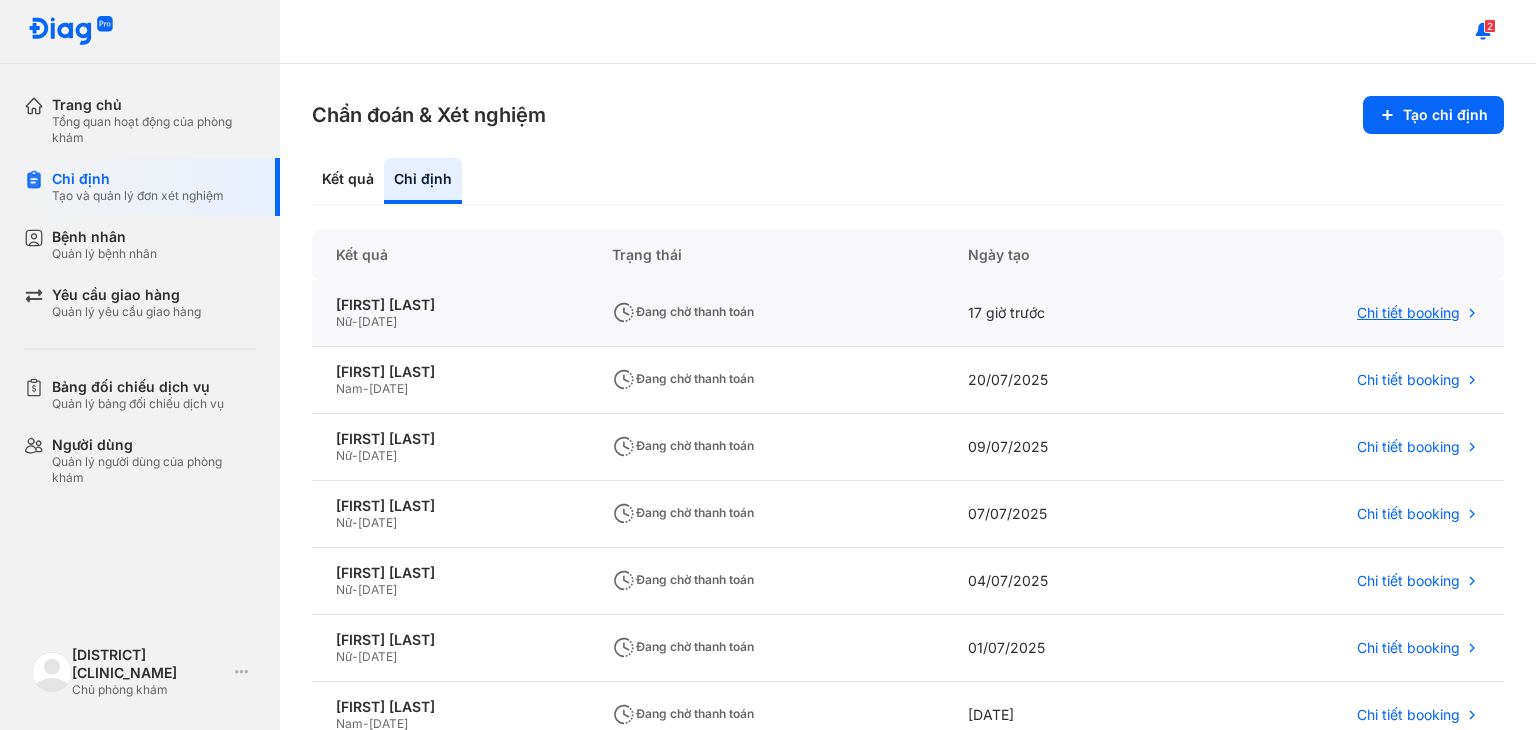 click on "Chi tiết booking" at bounding box center [1408, 313] 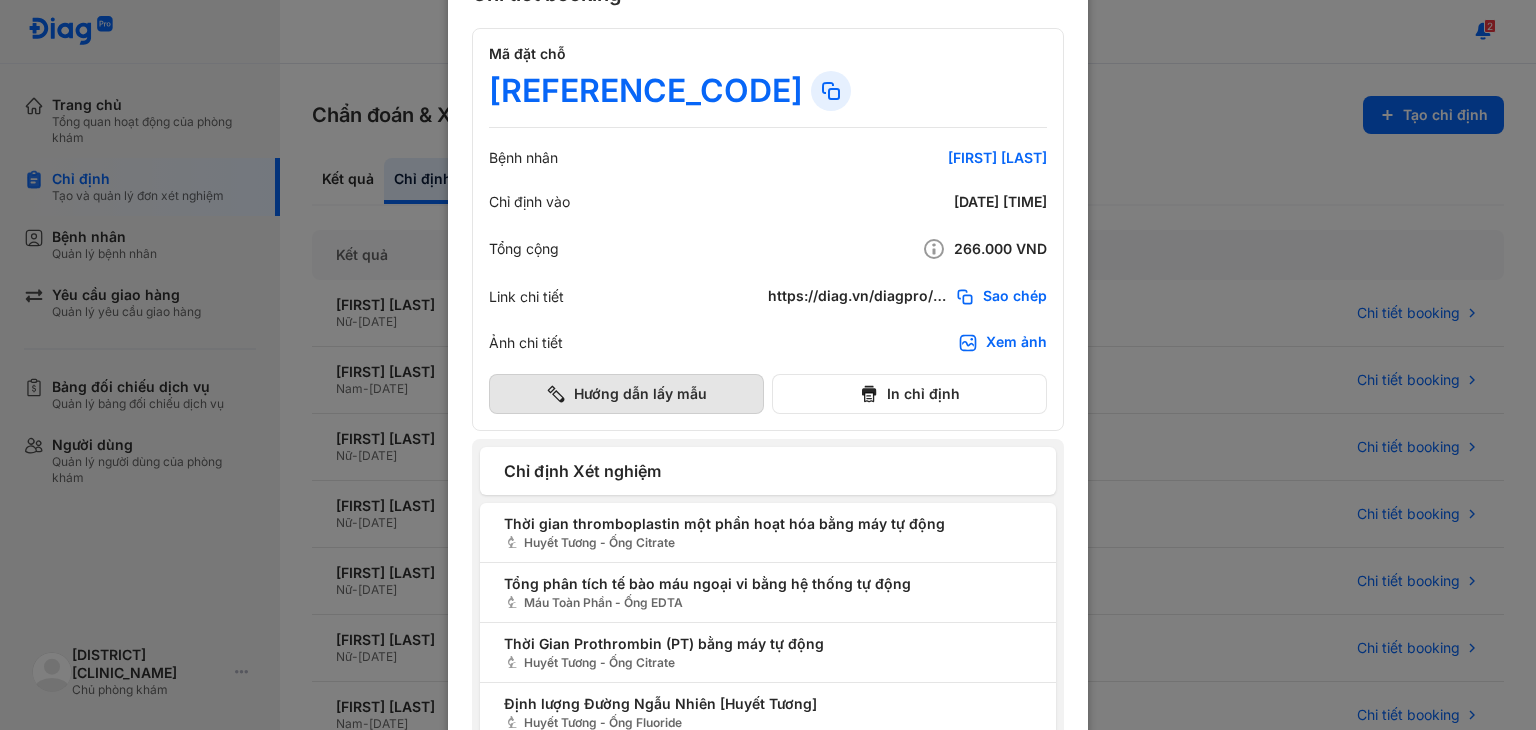 scroll, scrollTop: 8, scrollLeft: 0, axis: vertical 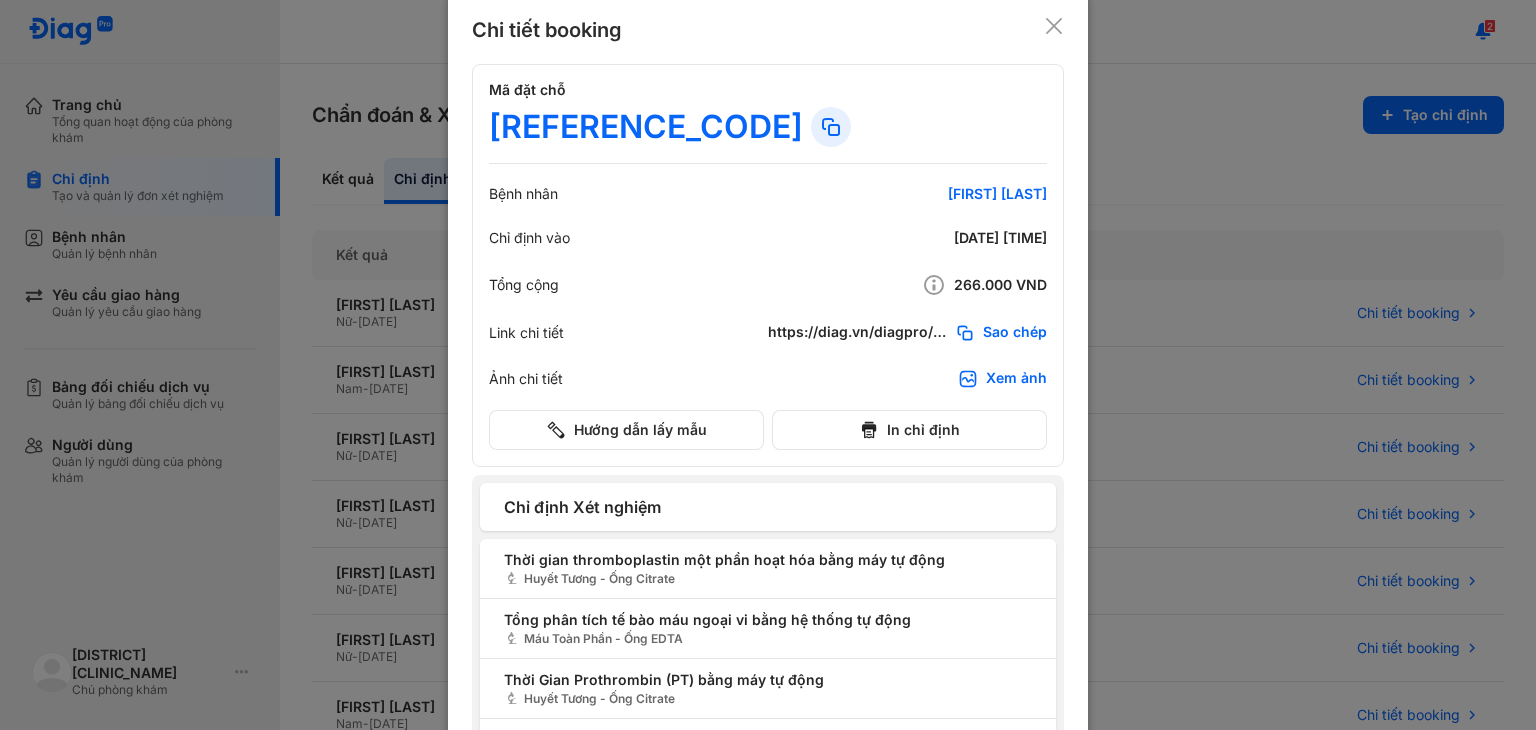 click on "Xem ảnh" at bounding box center (1016, 379) 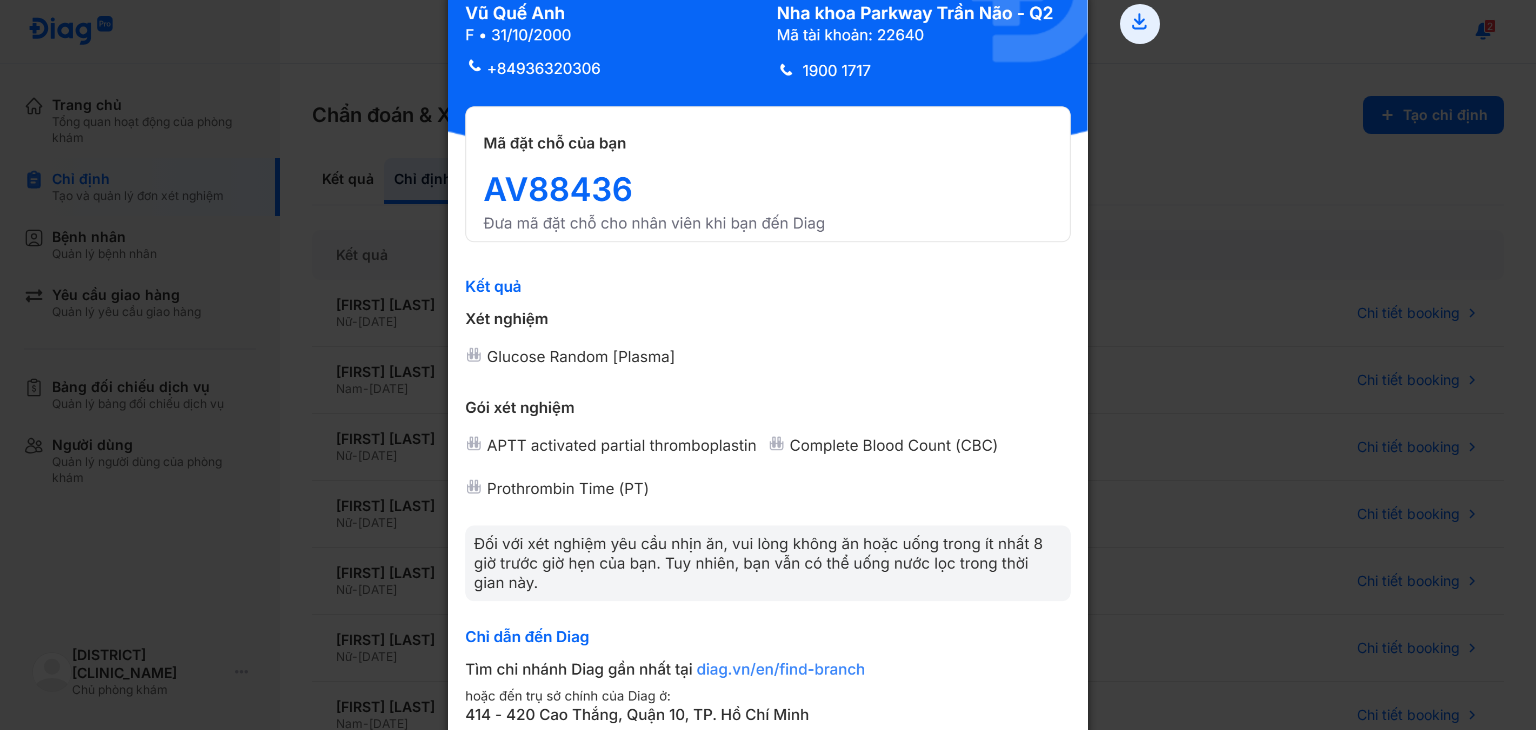 scroll, scrollTop: 94, scrollLeft: 0, axis: vertical 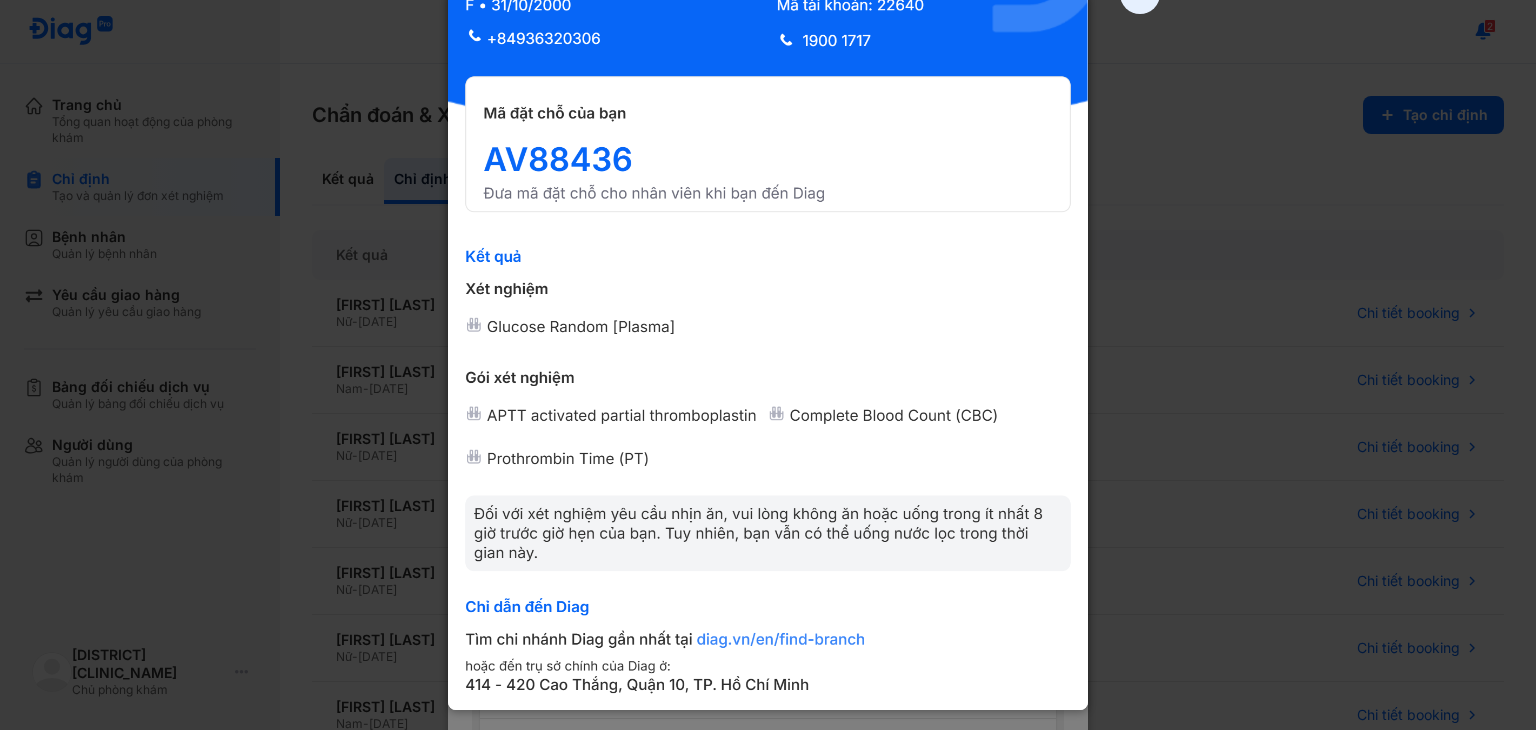 click at bounding box center [768, 271] 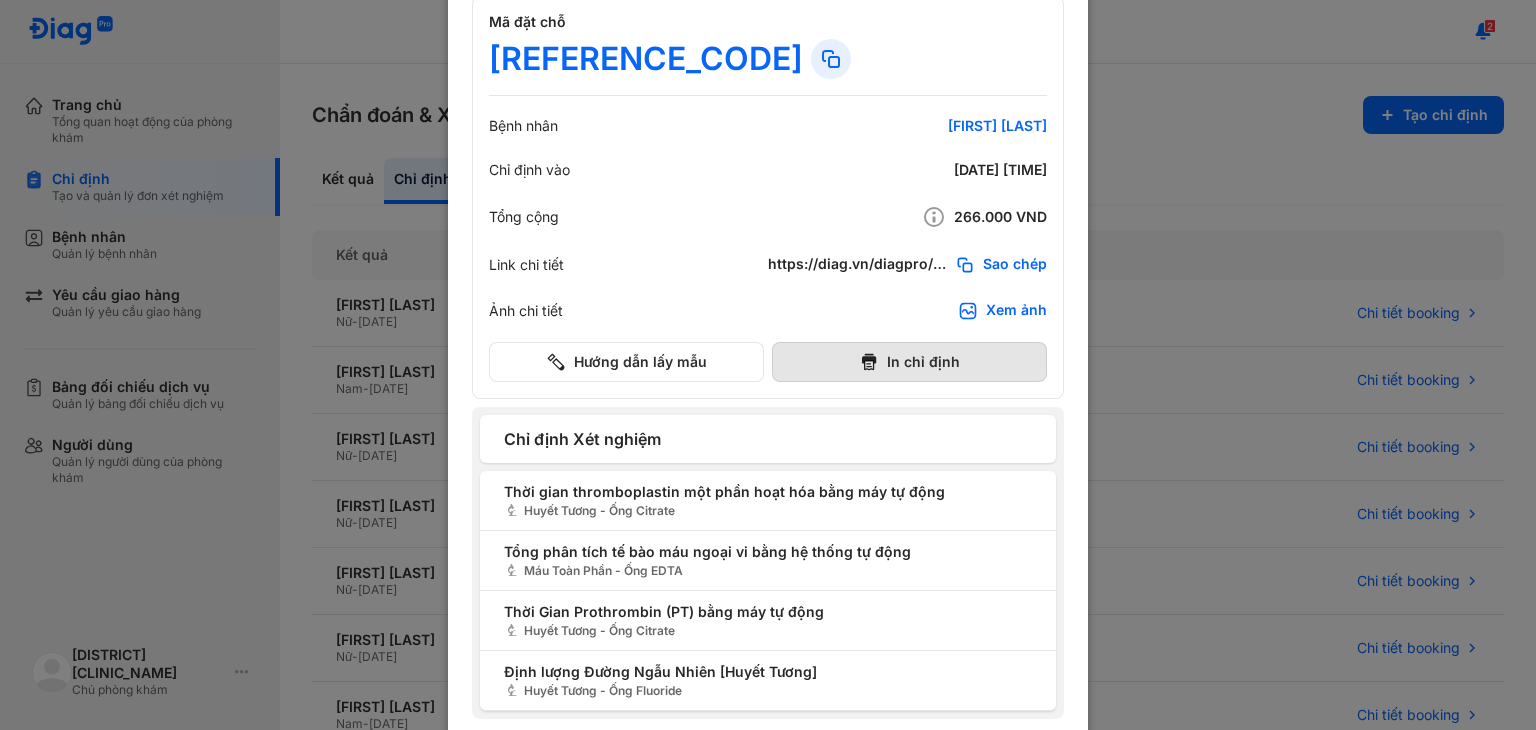 scroll, scrollTop: 108, scrollLeft: 0, axis: vertical 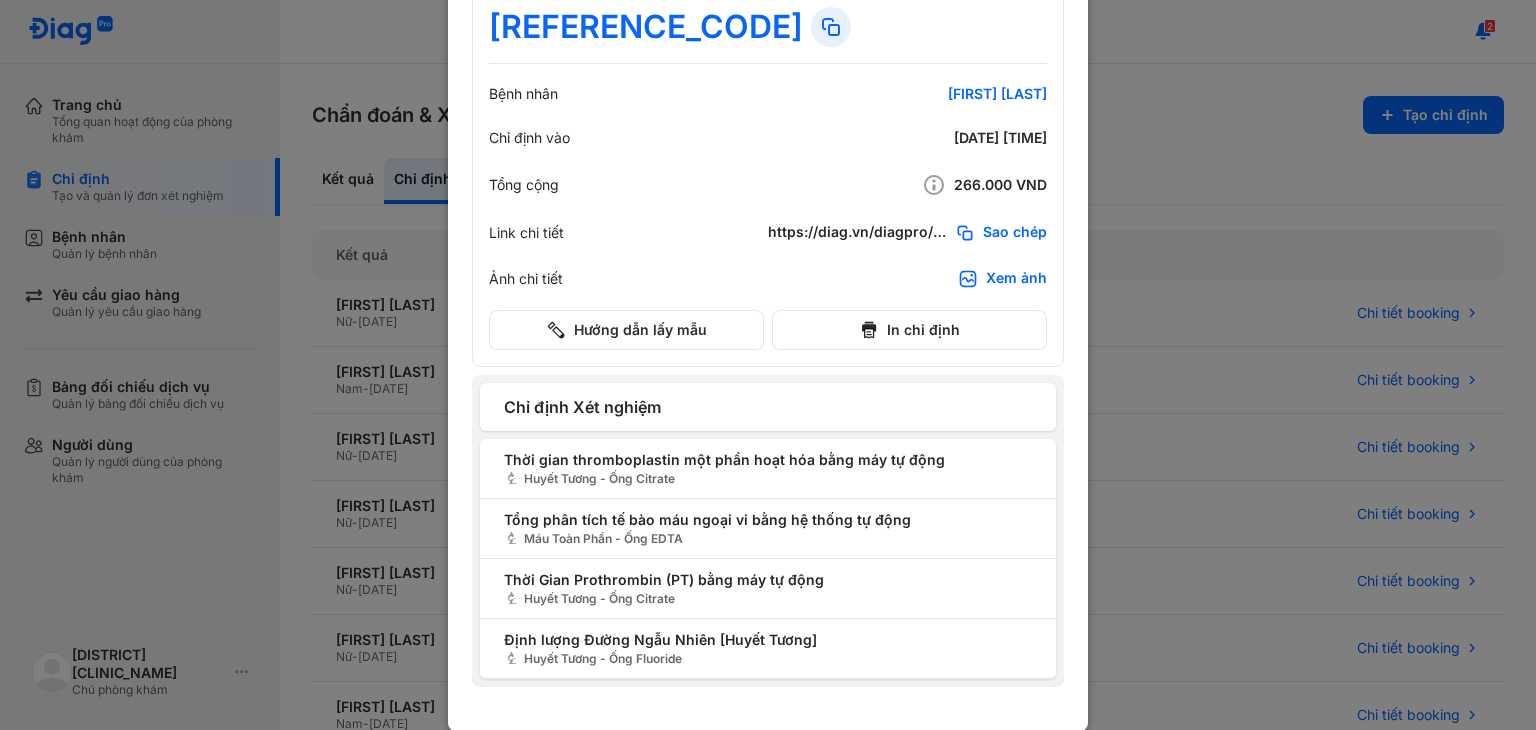click on "Chỉ định Xét nghiệm" at bounding box center (768, 407) 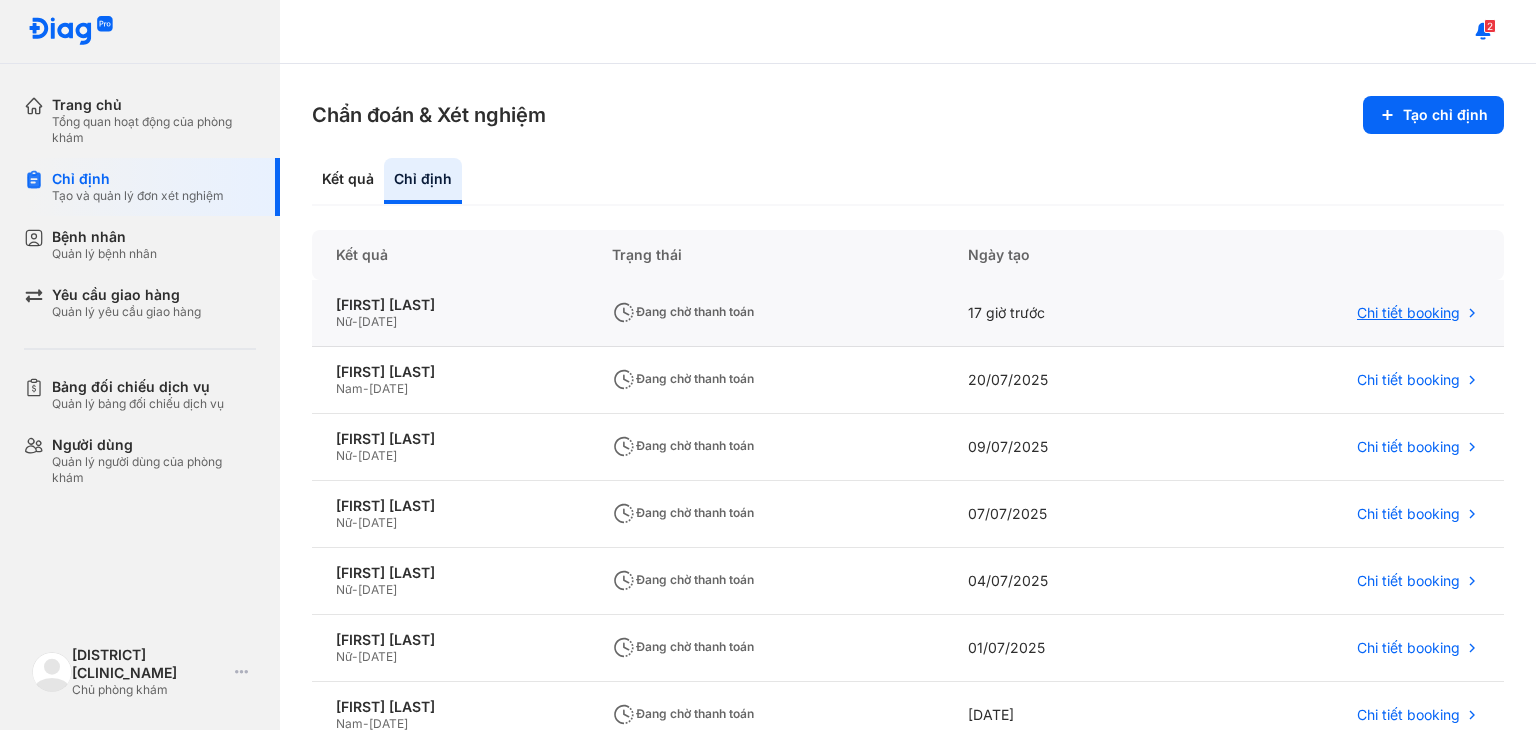 click on "Chi tiết booking" 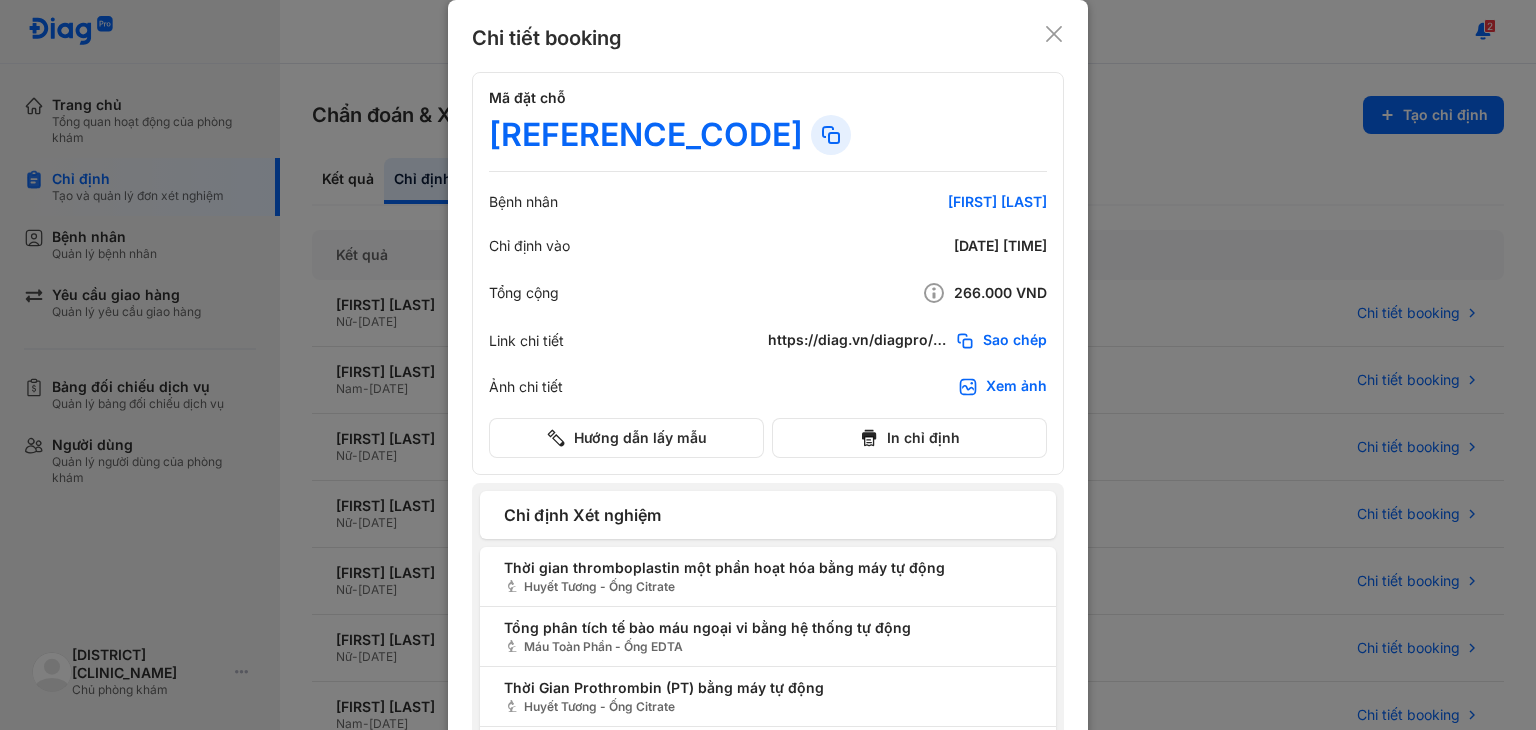 click at bounding box center [768, 365] 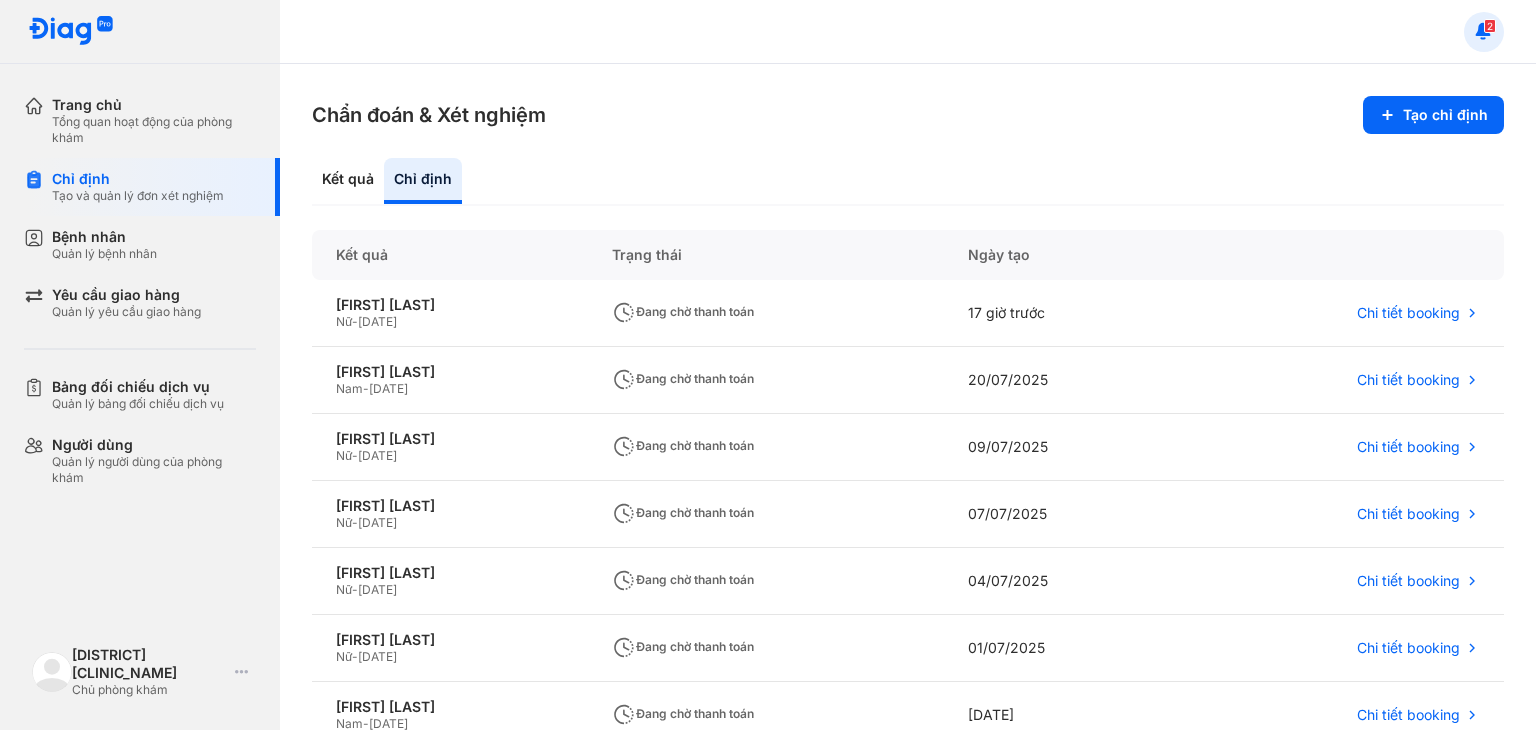 click 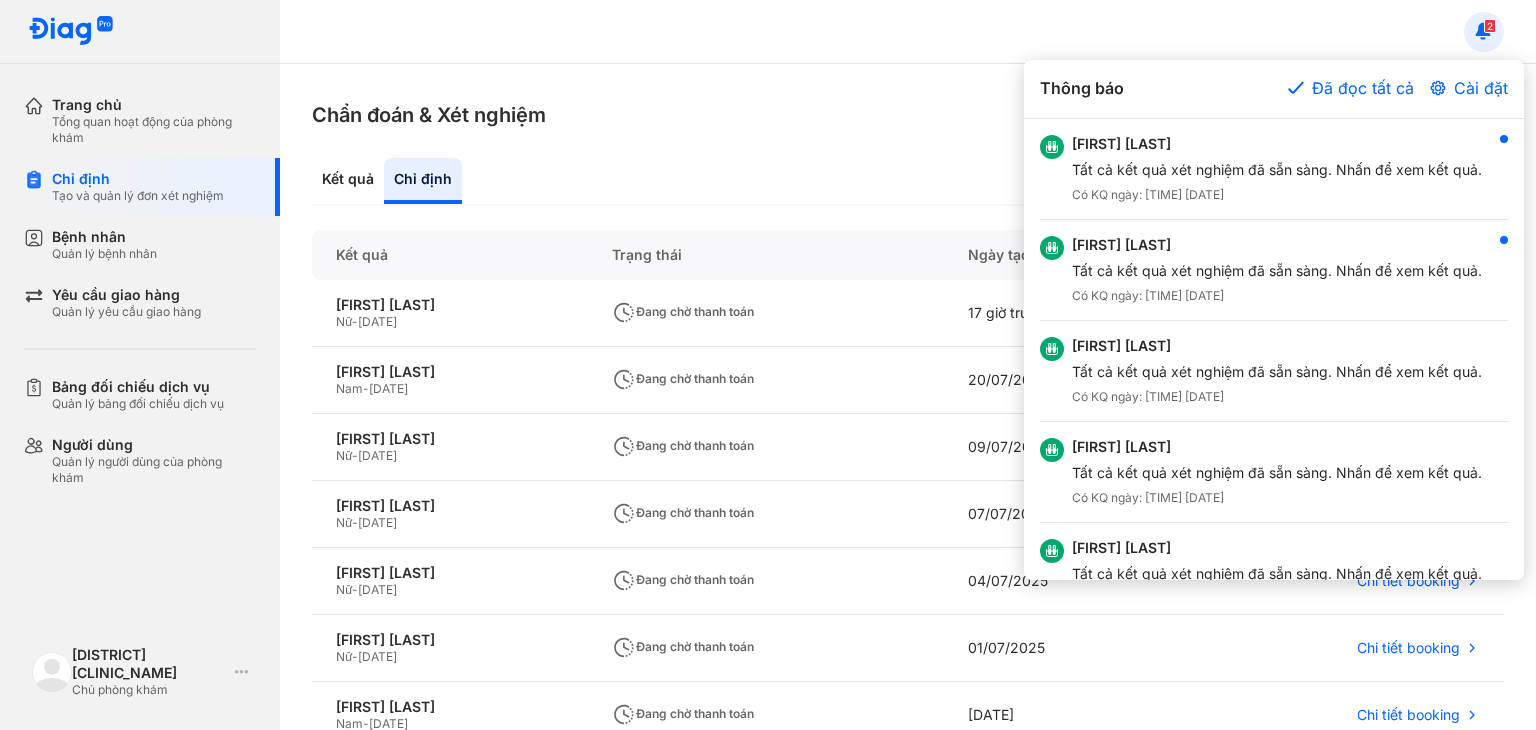 click at bounding box center (768, 365) 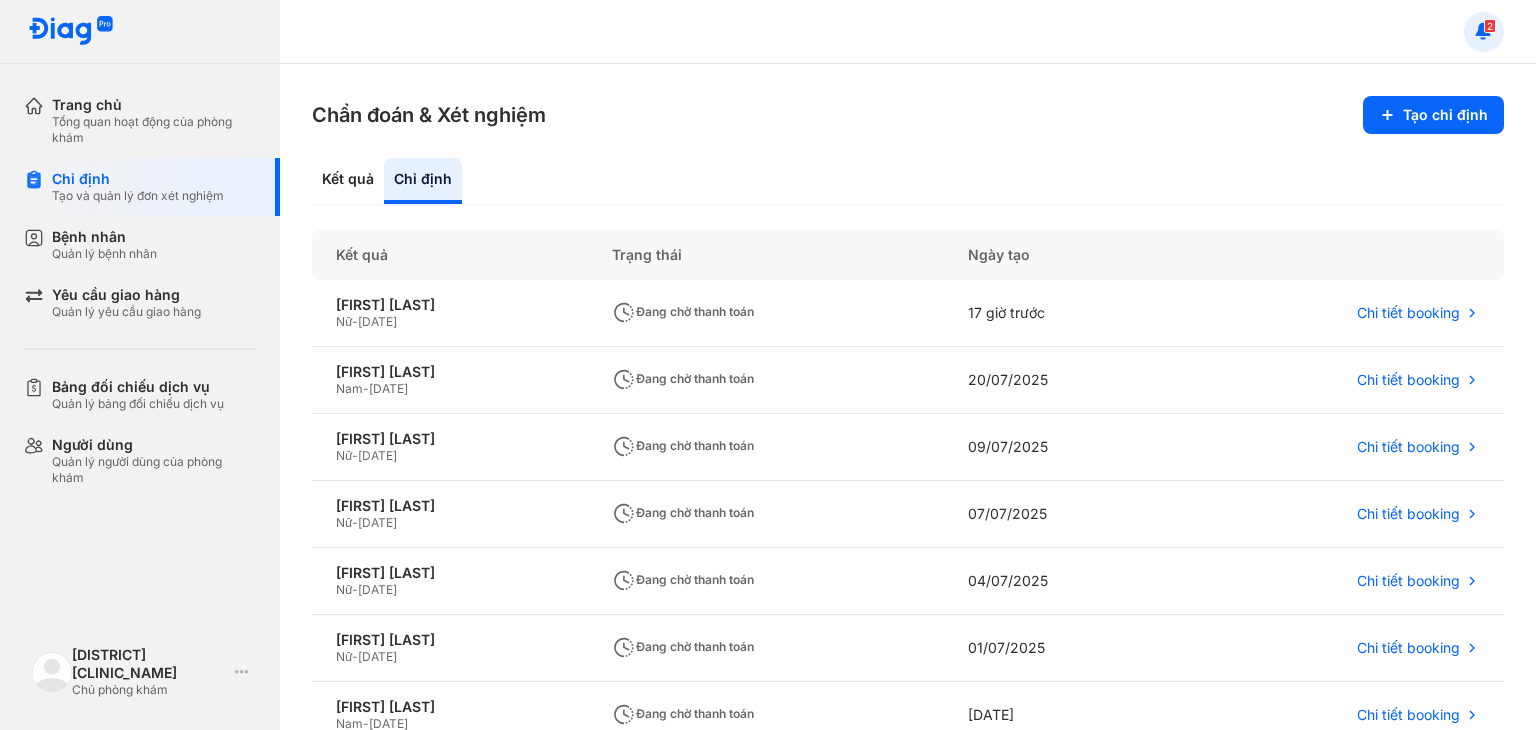 click on "2" at bounding box center [1490, 26] 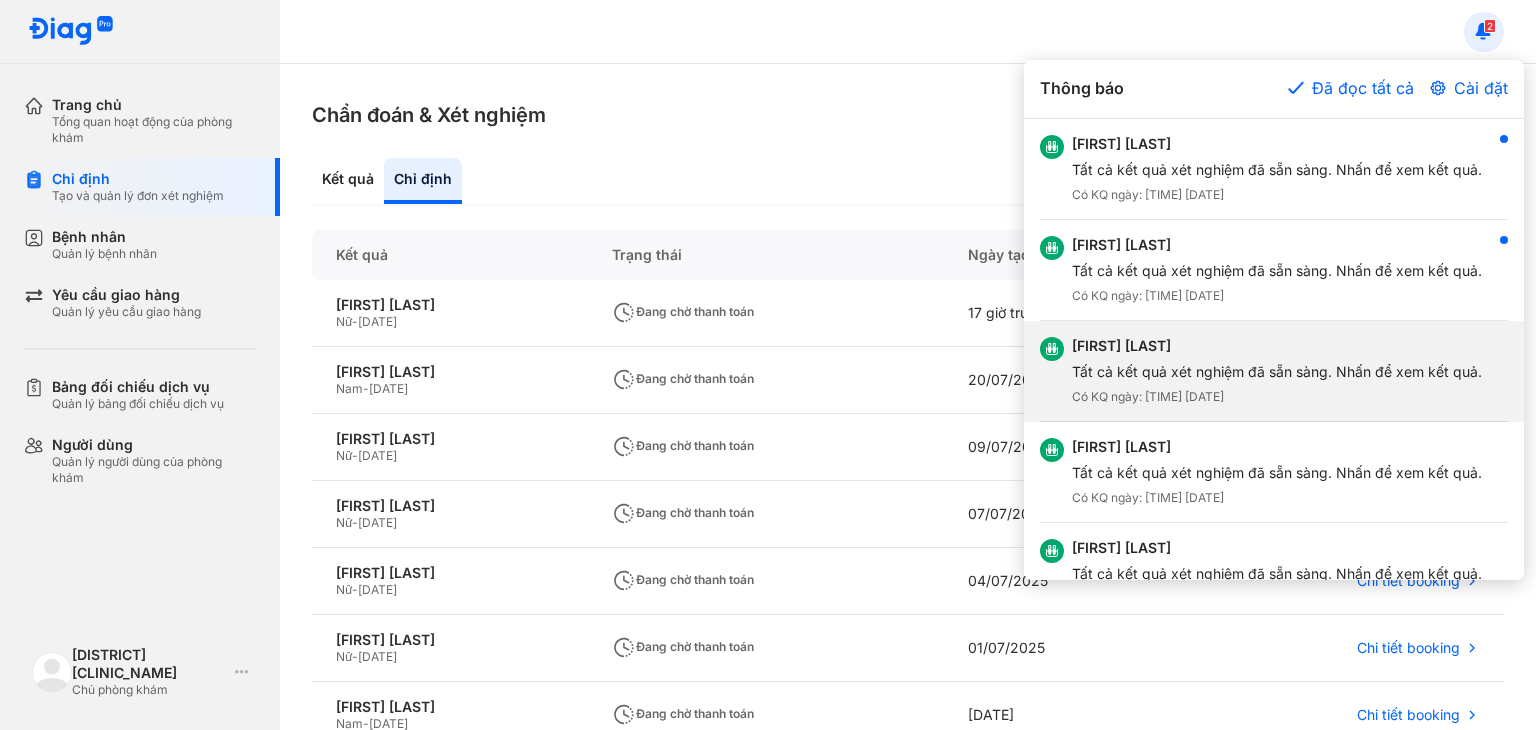 click on "Tất cả kết quả xét nghiệm đã sẵn sàng. Nhấn để xem kết quả." at bounding box center (1277, 372) 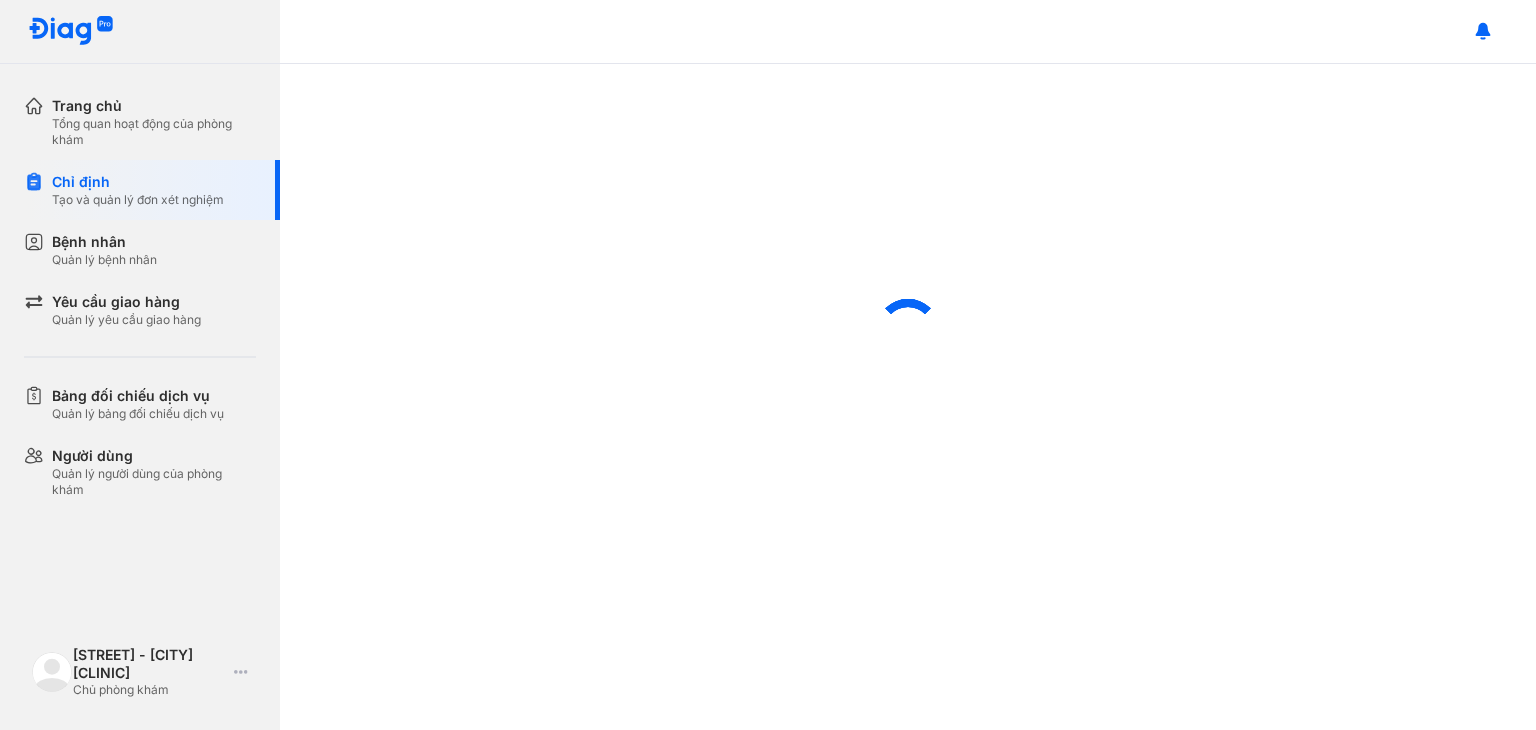 scroll, scrollTop: 0, scrollLeft: 0, axis: both 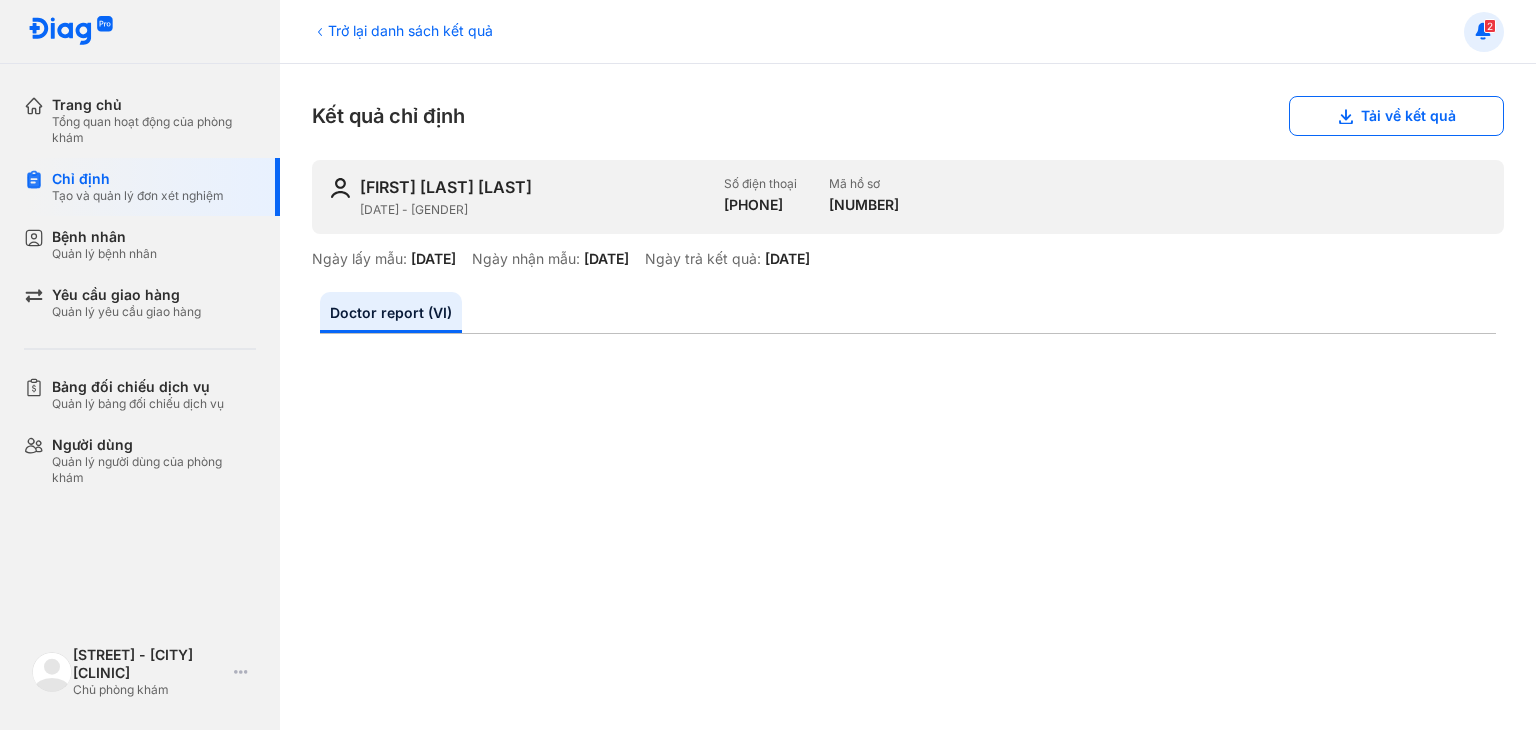 click on "2" at bounding box center (1490, 26) 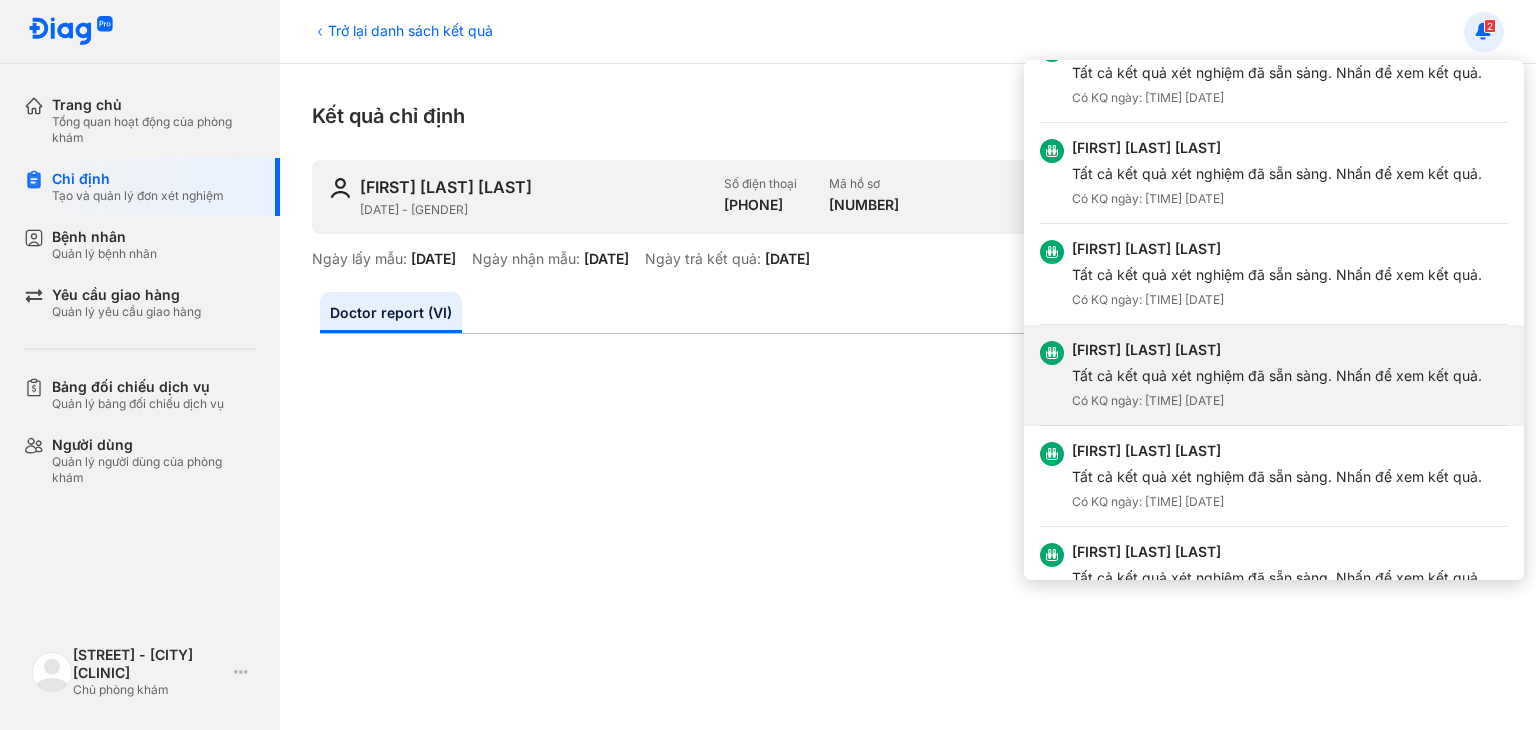 scroll, scrollTop: 300, scrollLeft: 0, axis: vertical 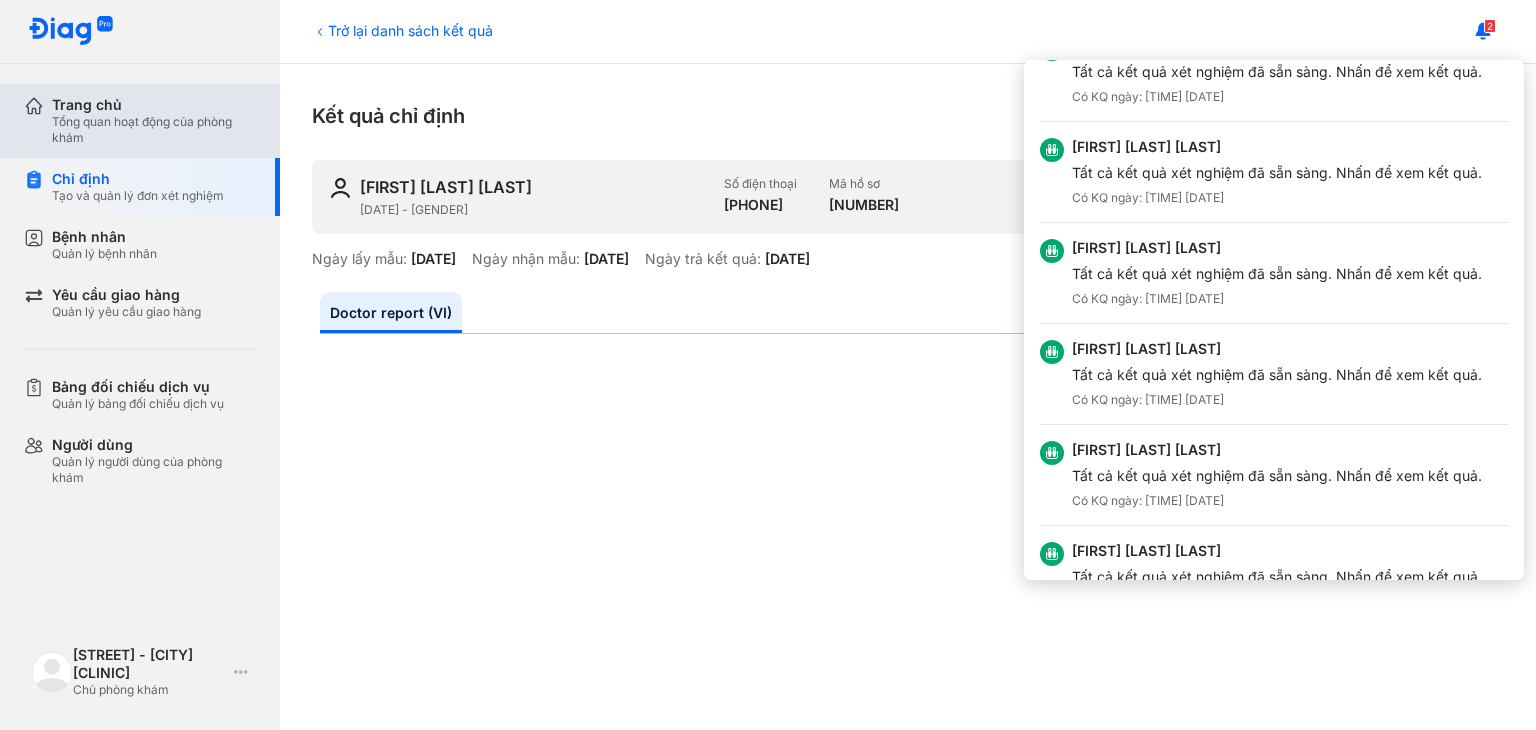 click on "Tổng quan hoạt động của phòng khám" at bounding box center (154, 130) 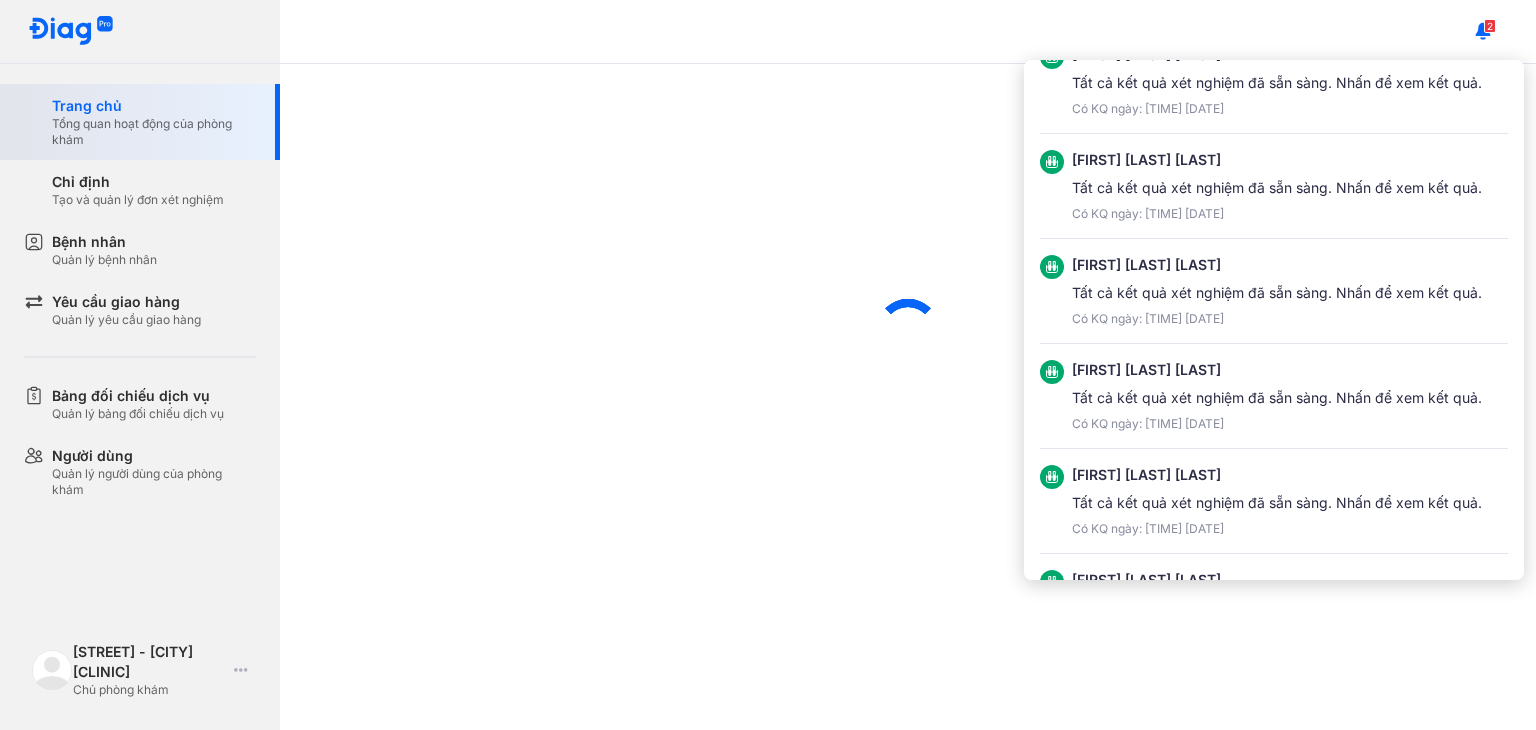 scroll, scrollTop: 308, scrollLeft: 0, axis: vertical 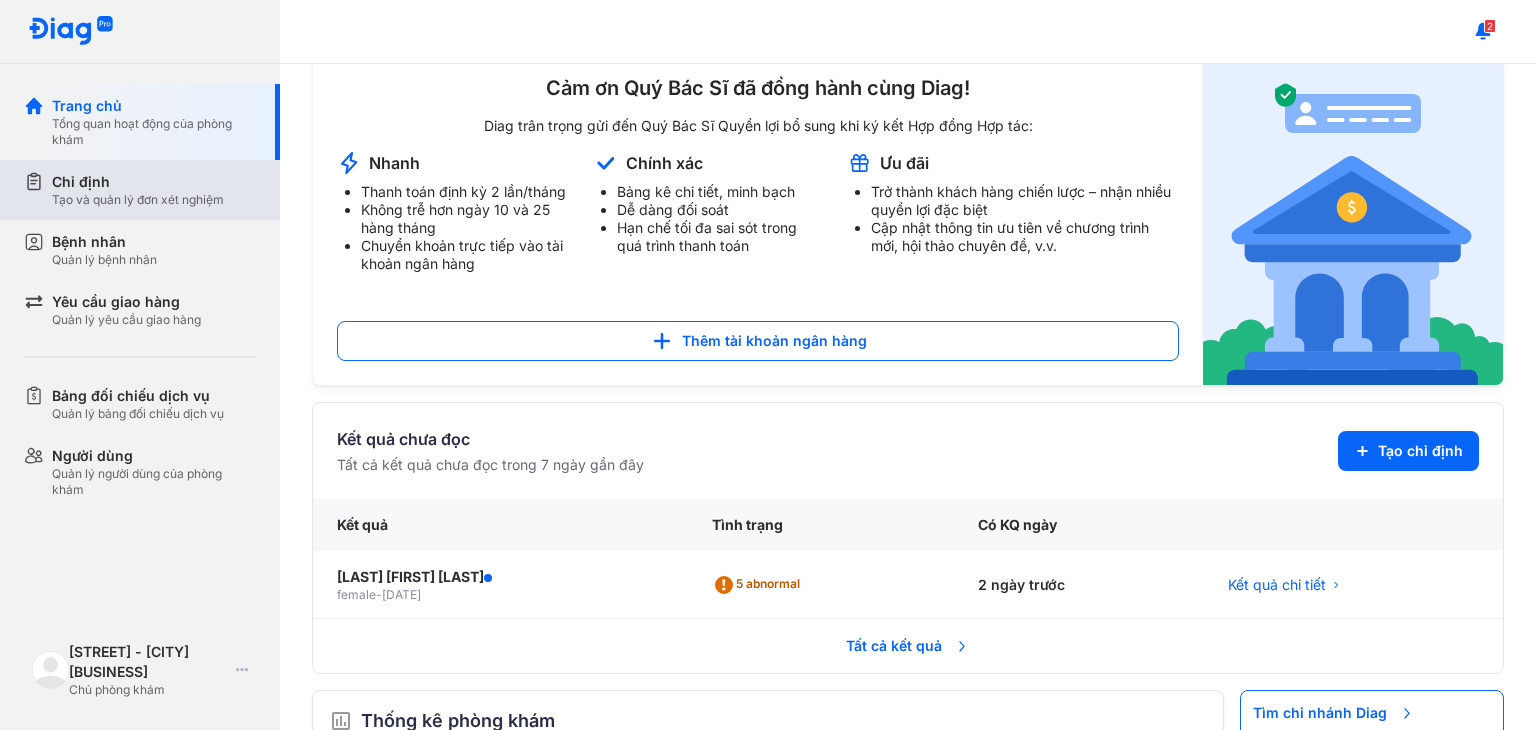 click on "Tạo và quản lý đơn xét nghiệm" at bounding box center [138, 200] 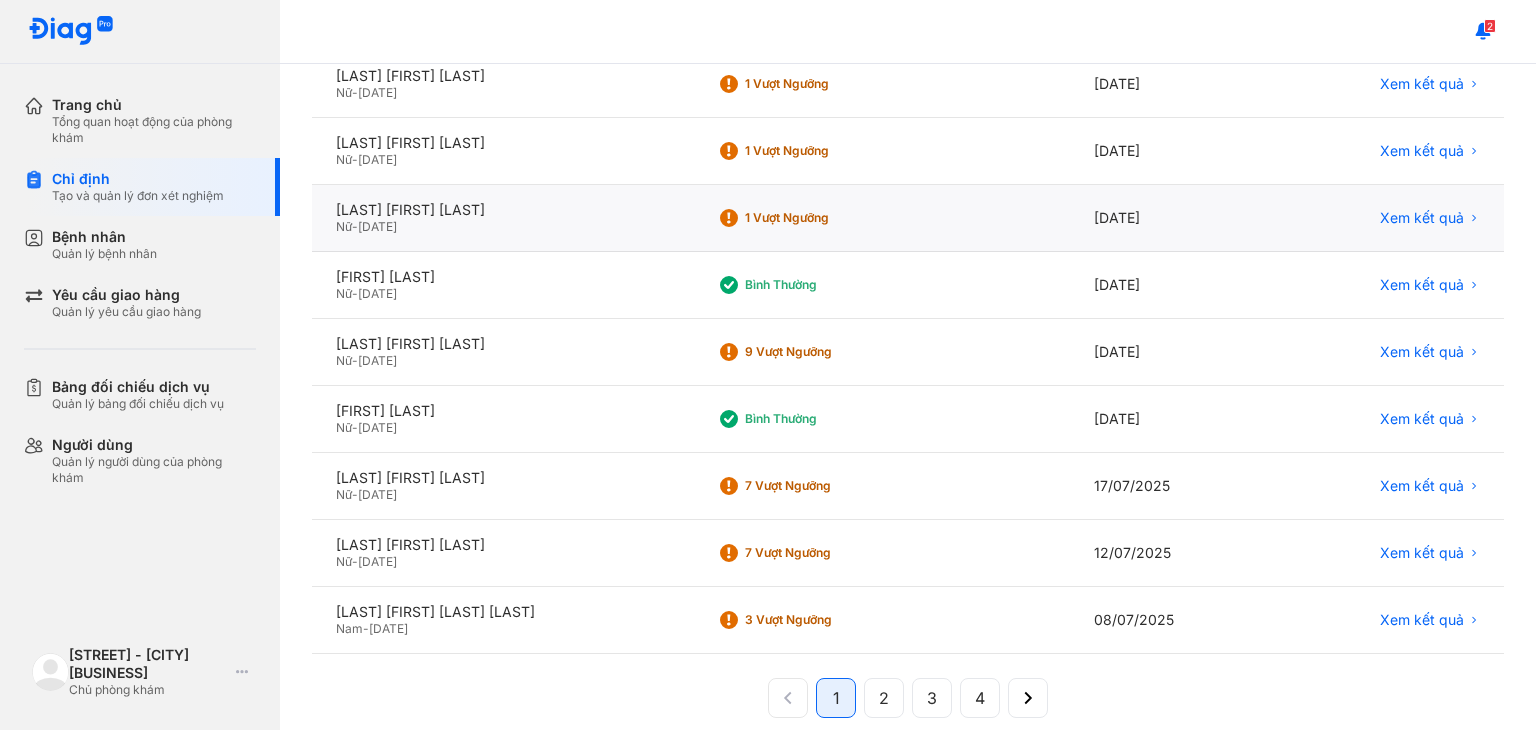scroll, scrollTop: 378, scrollLeft: 0, axis: vertical 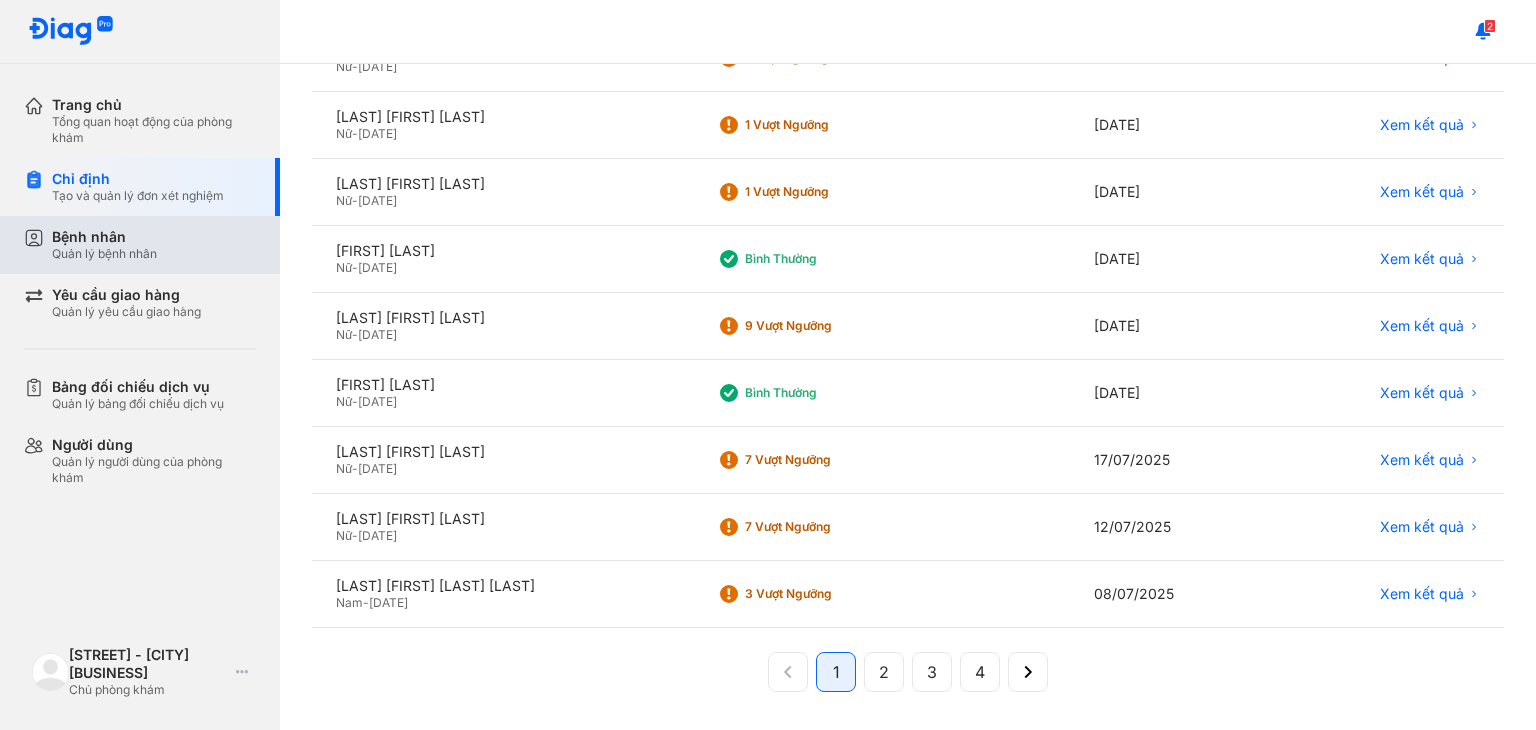 click on "Bệnh nhân Quản lý bệnh nhân" at bounding box center [154, 245] 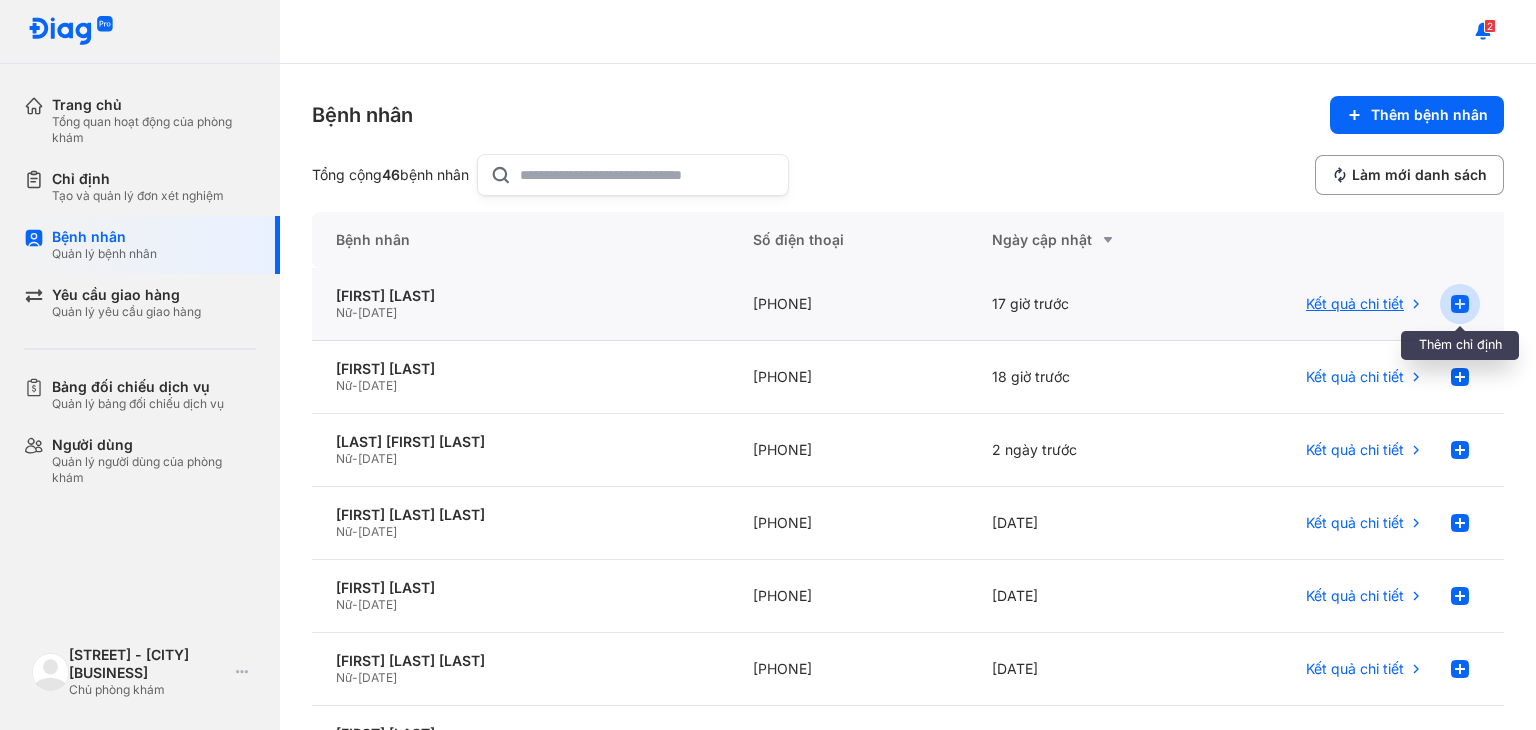 click 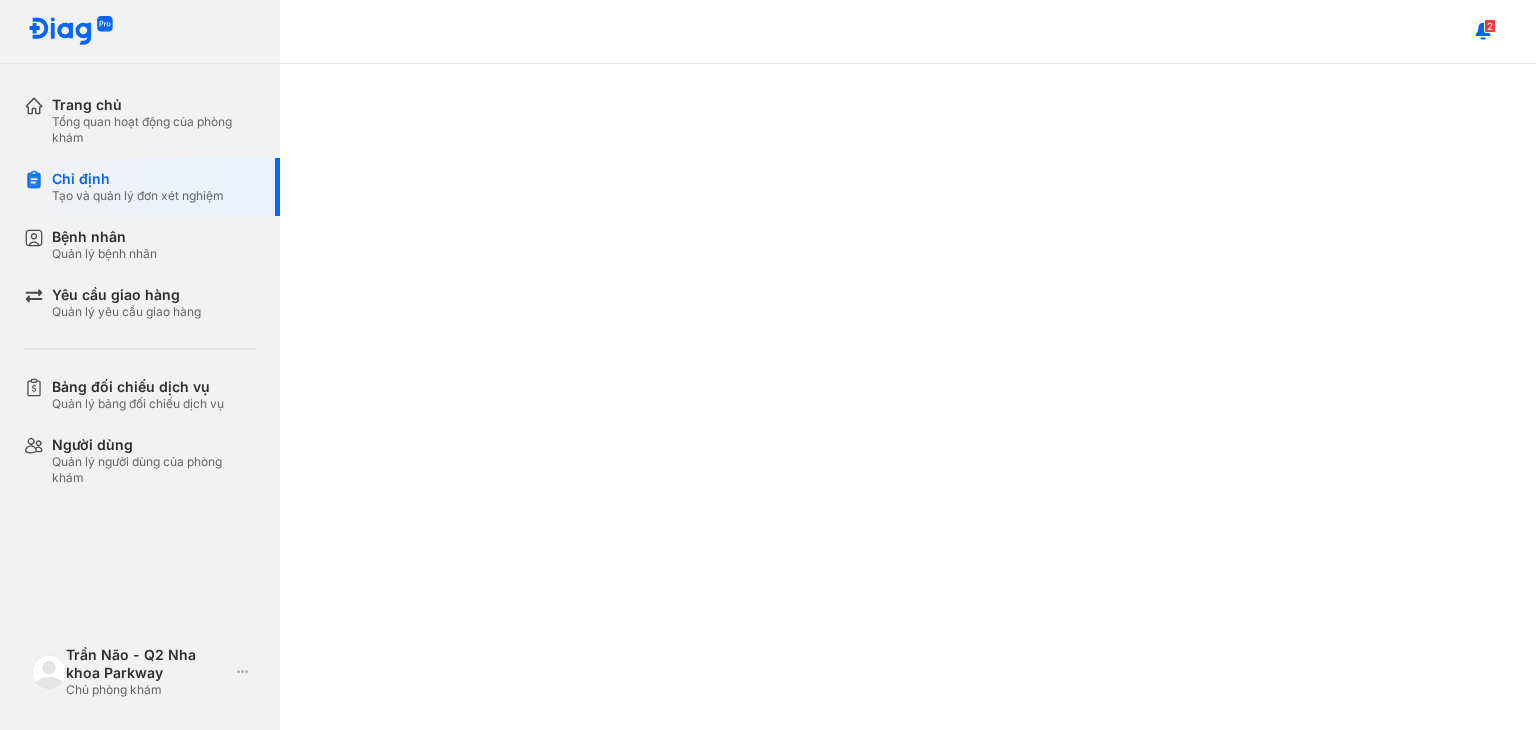 scroll, scrollTop: 0, scrollLeft: 0, axis: both 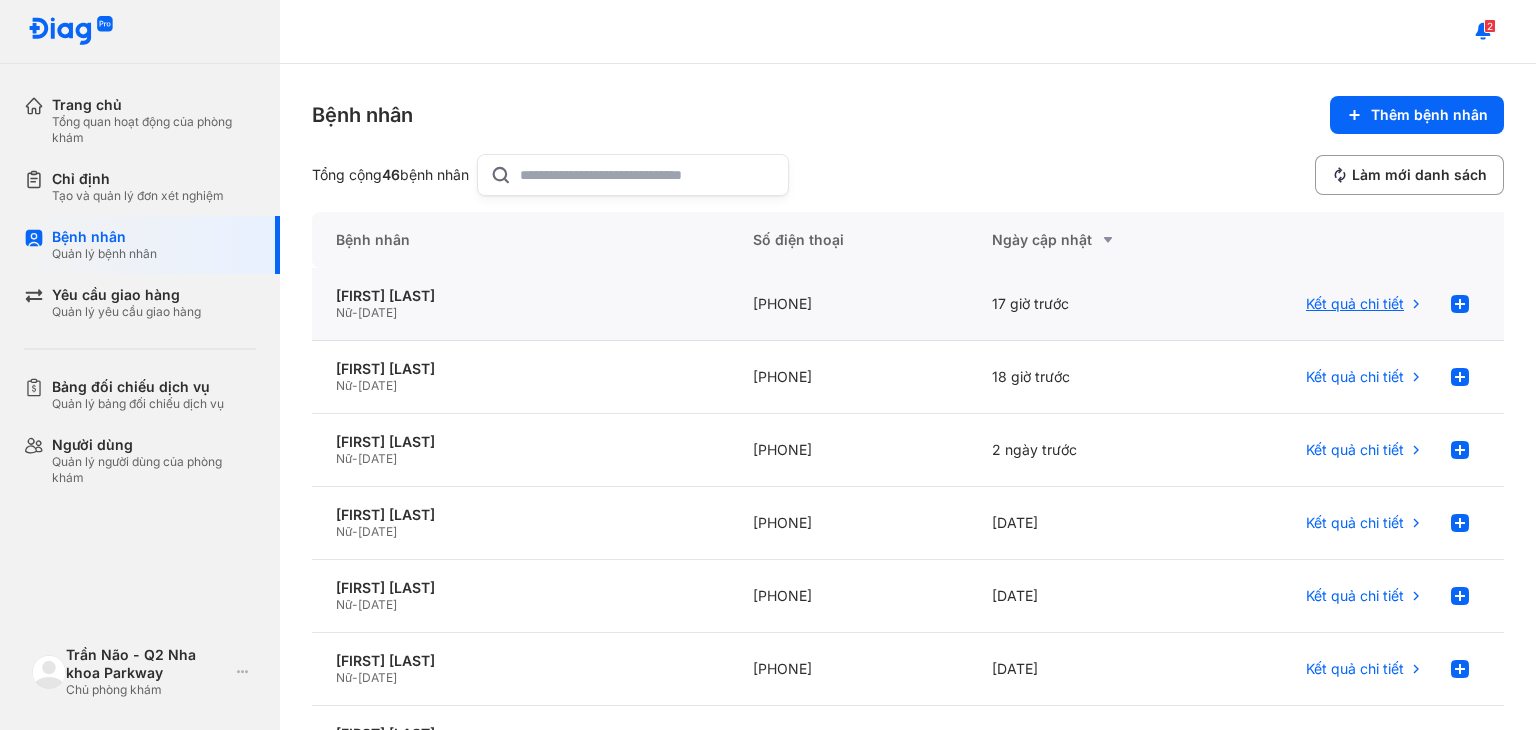 click on "Kết quả chi tiết" at bounding box center [1355, 304] 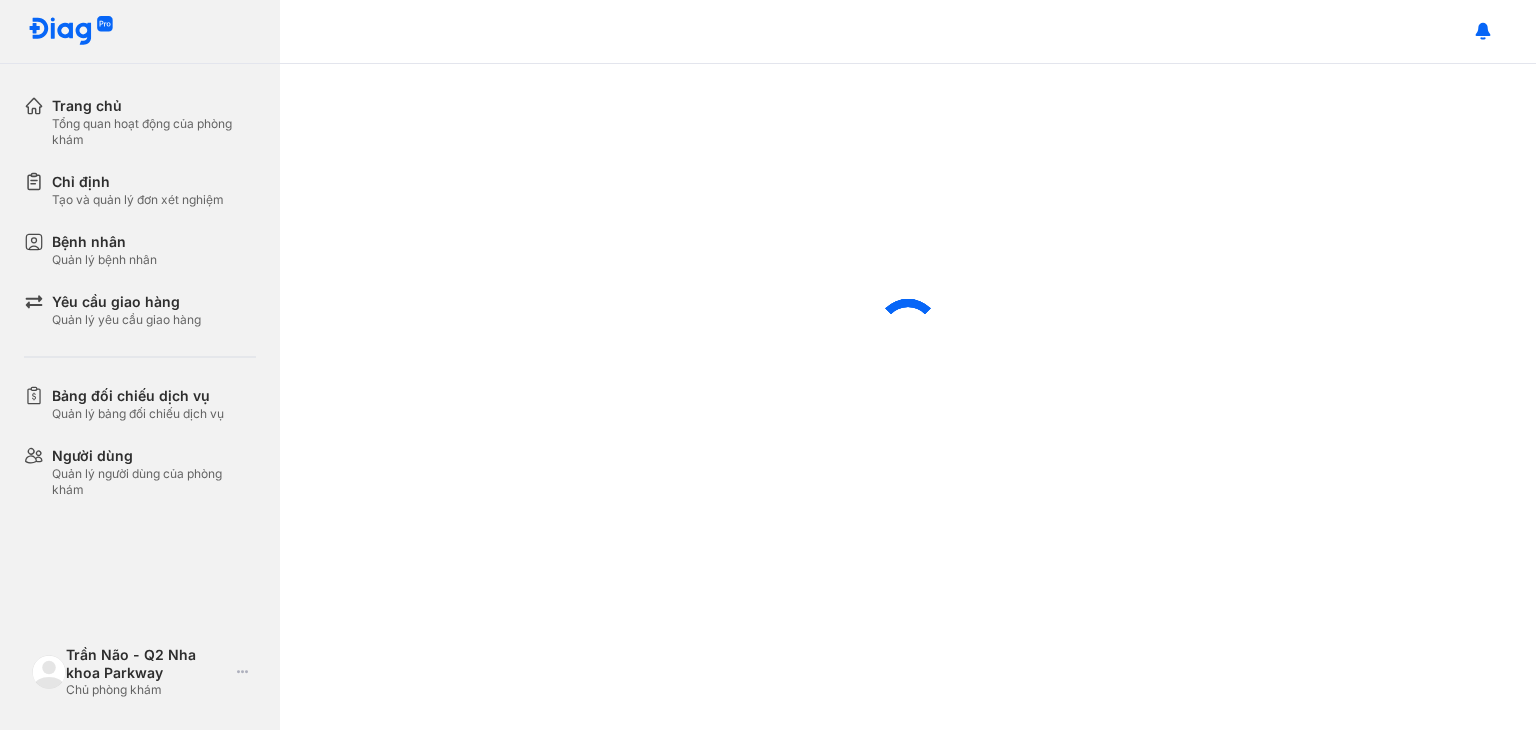 scroll, scrollTop: 0, scrollLeft: 0, axis: both 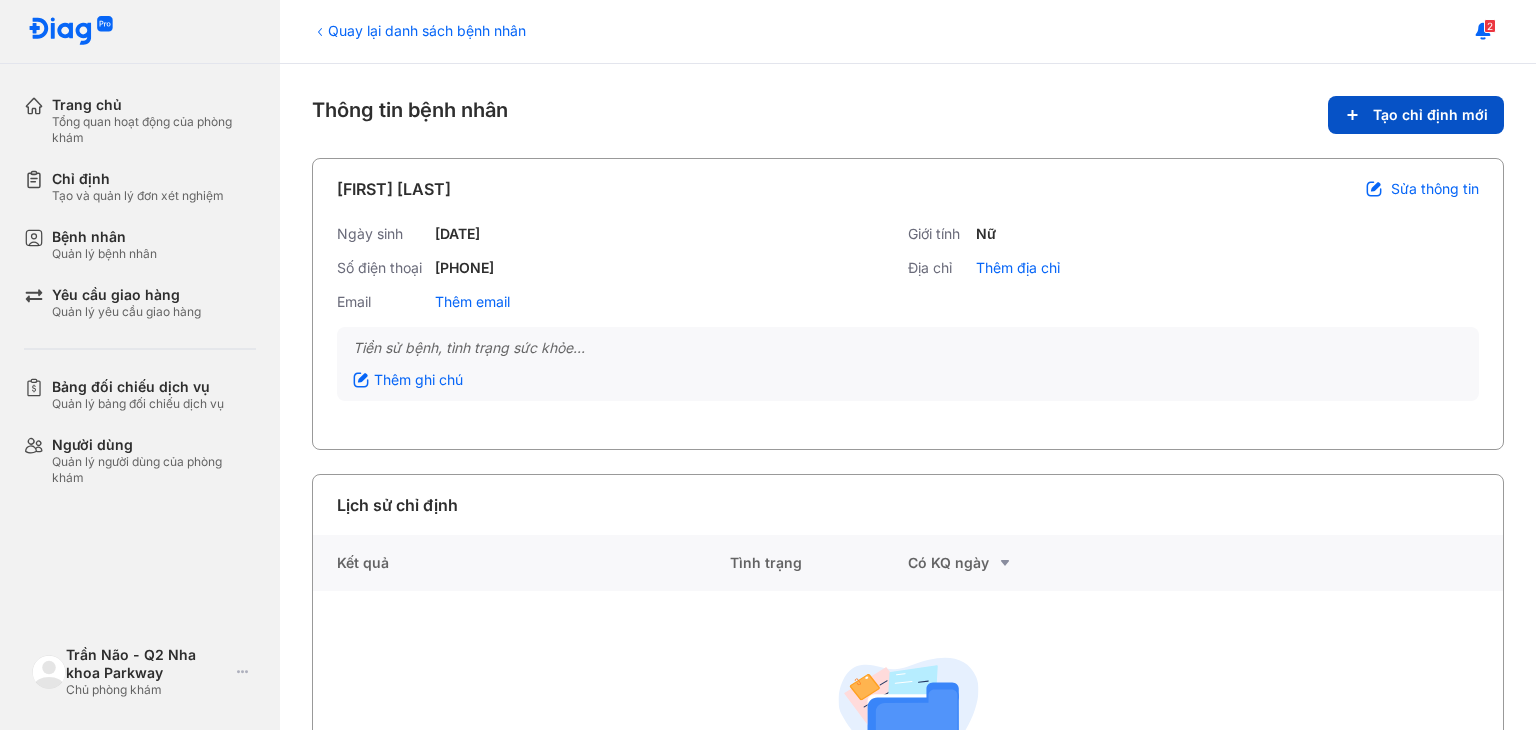 click on "Tạo chỉ định mới" 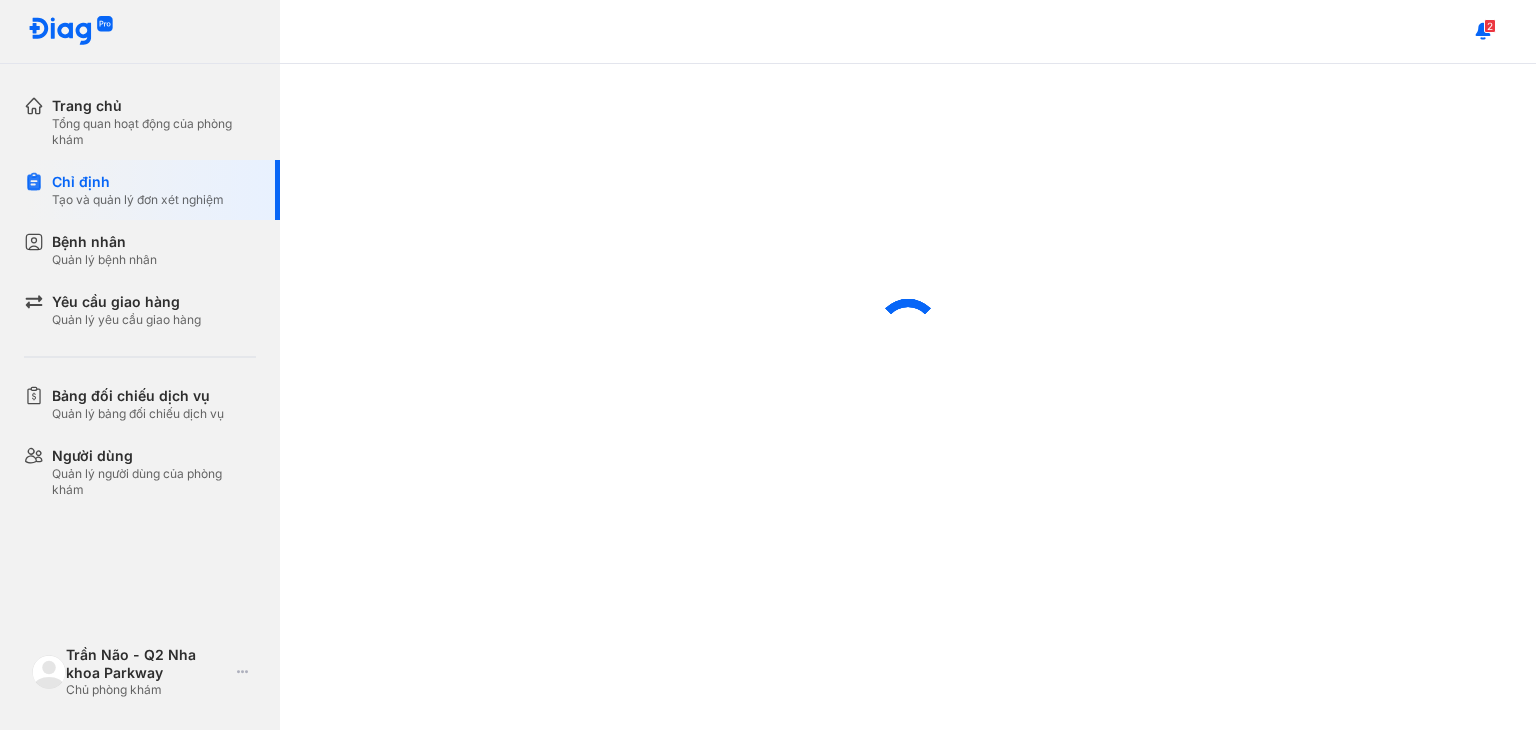 scroll, scrollTop: 0, scrollLeft: 0, axis: both 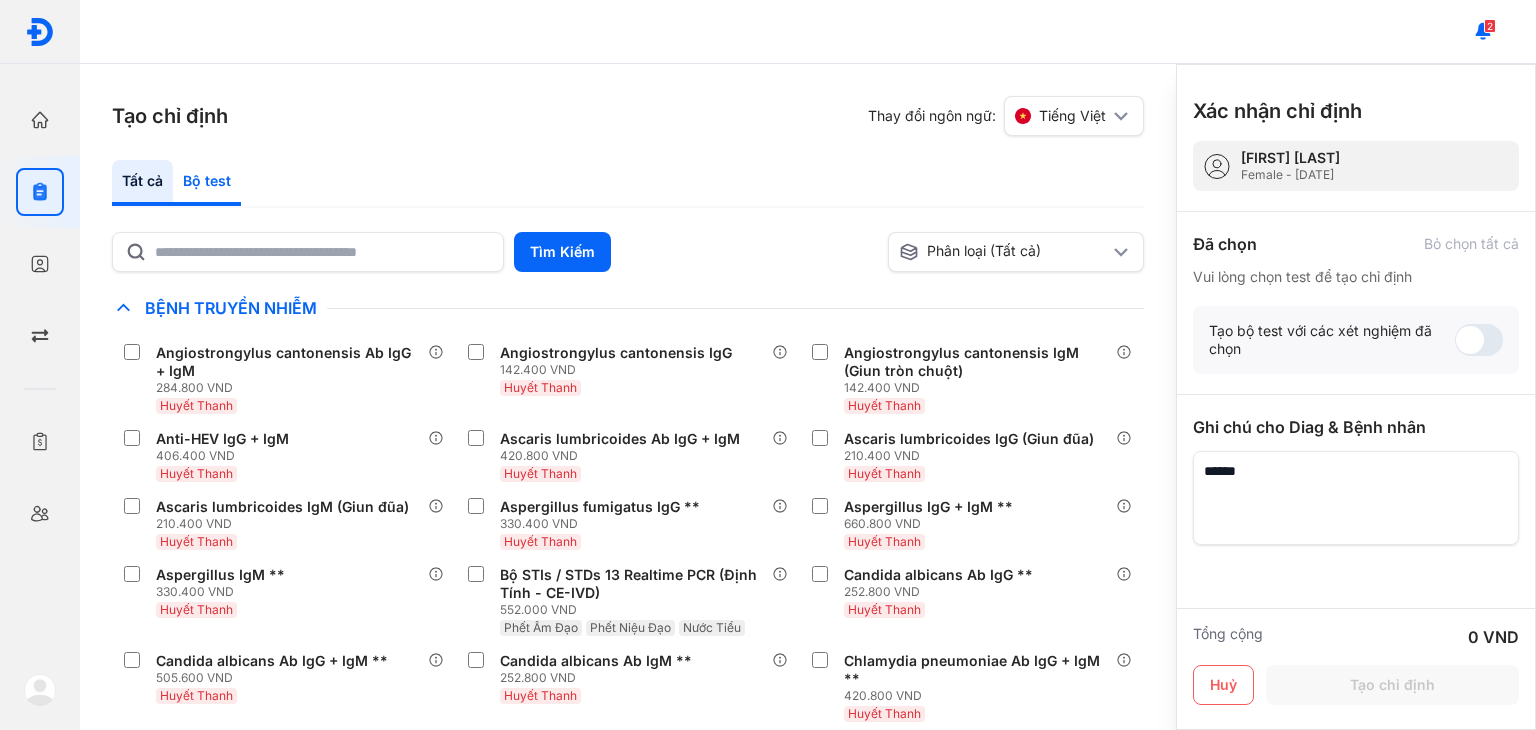 click on "Bộ test" 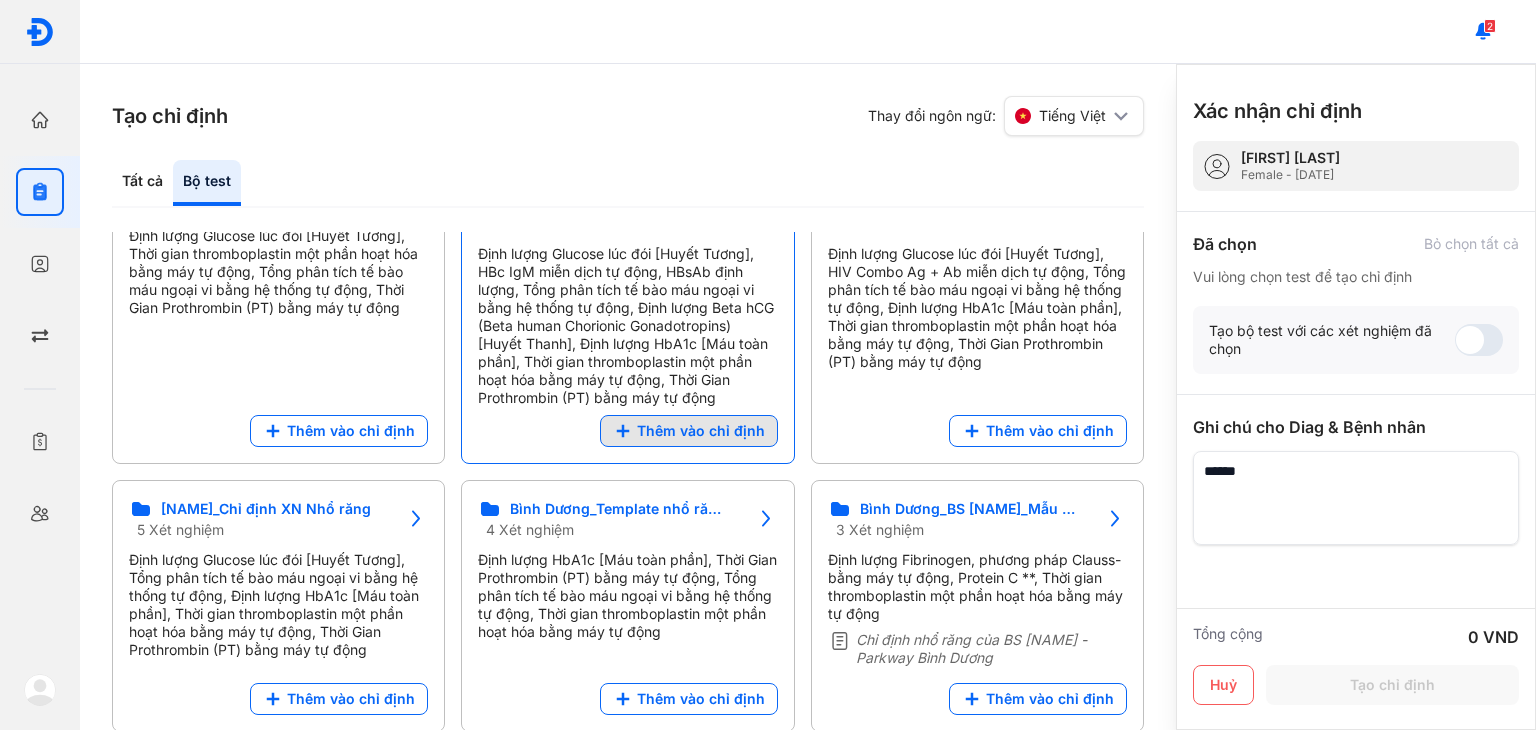 scroll, scrollTop: 400, scrollLeft: 0, axis: vertical 